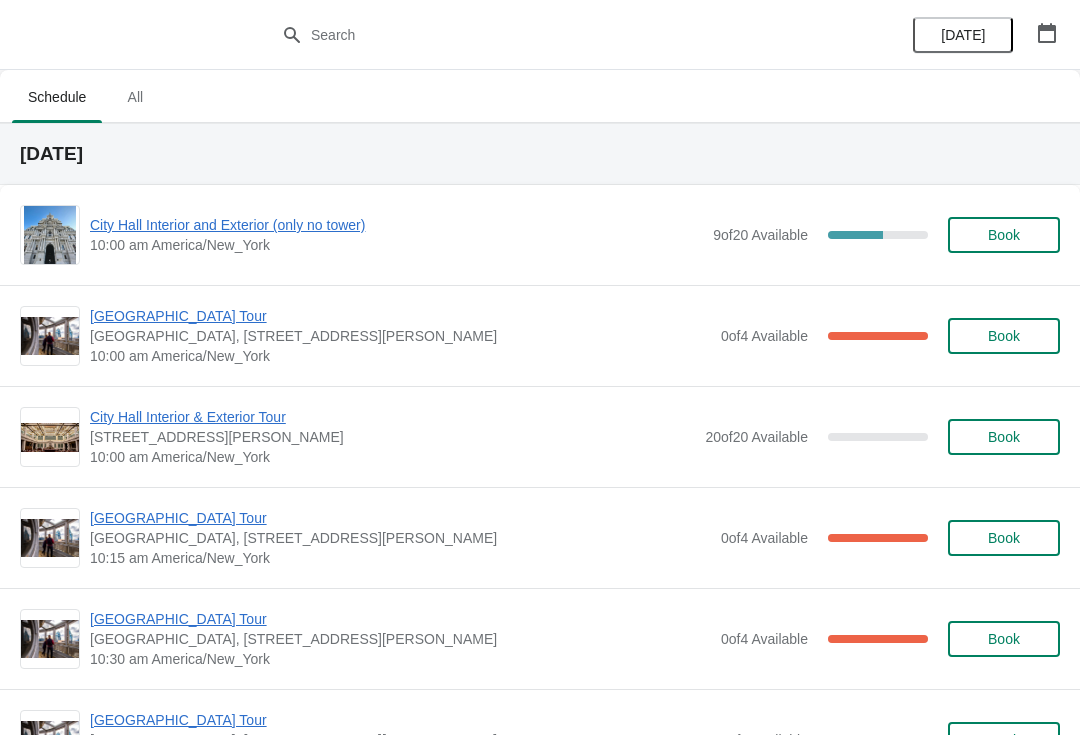 scroll, scrollTop: 0, scrollLeft: 0, axis: both 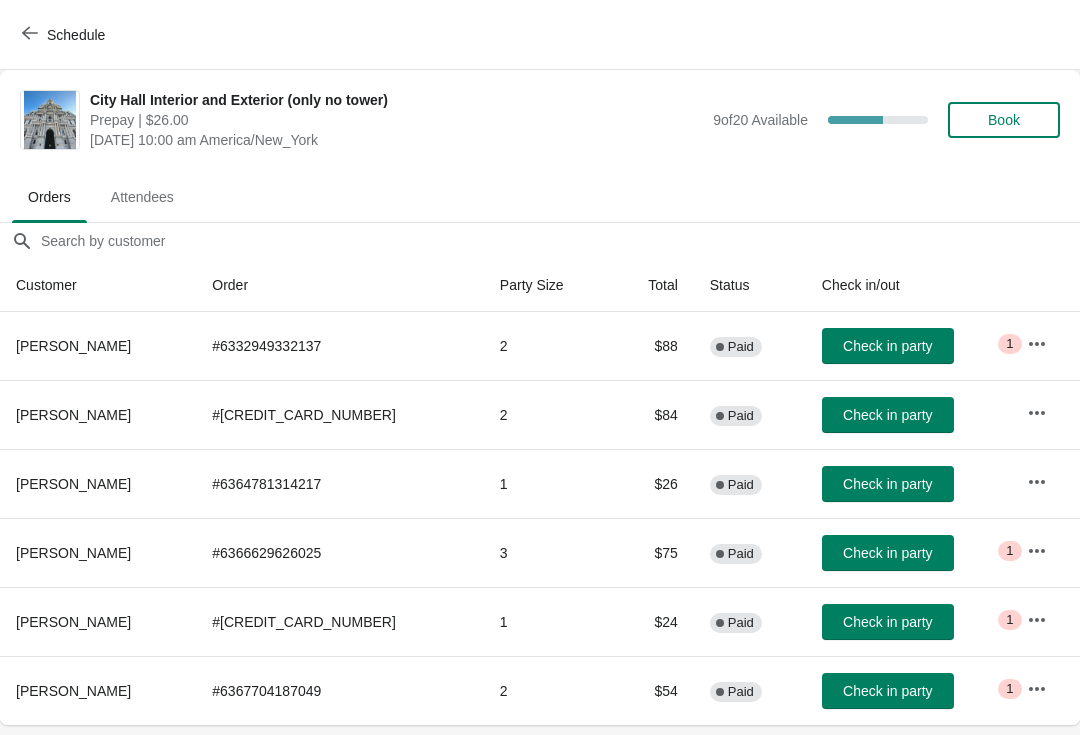 click on "Book" at bounding box center [1004, 120] 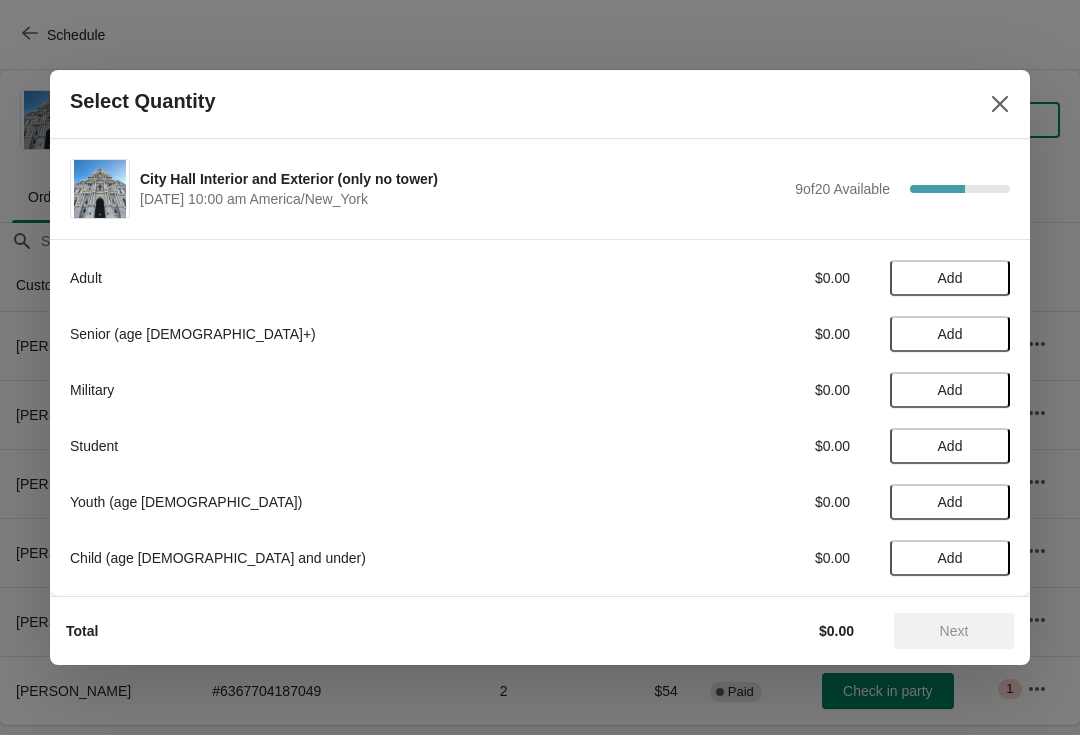 click at bounding box center (1000, 104) 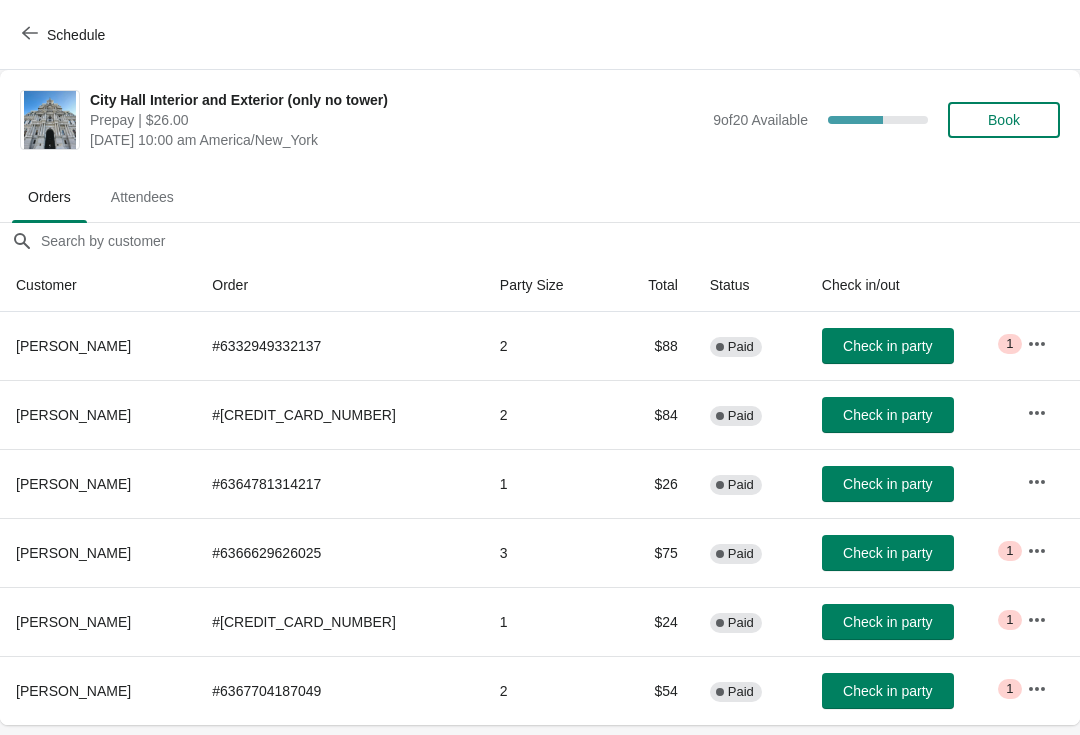 click on "Schedule" at bounding box center (540, 35) 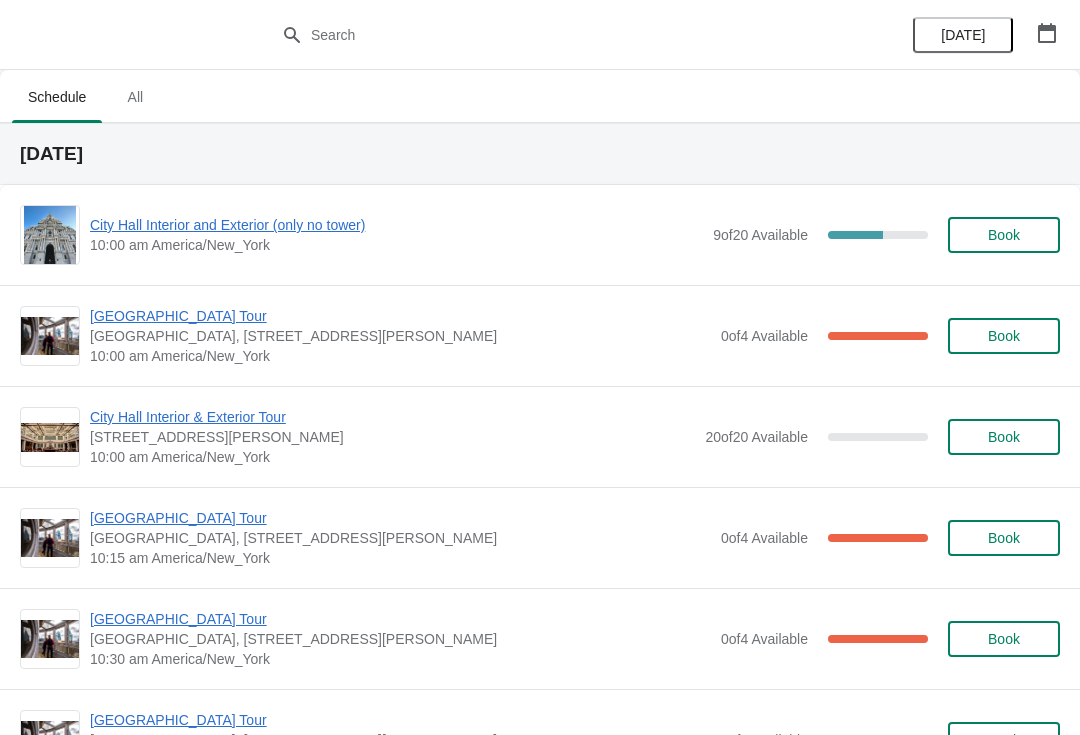 scroll, scrollTop: 0, scrollLeft: 0, axis: both 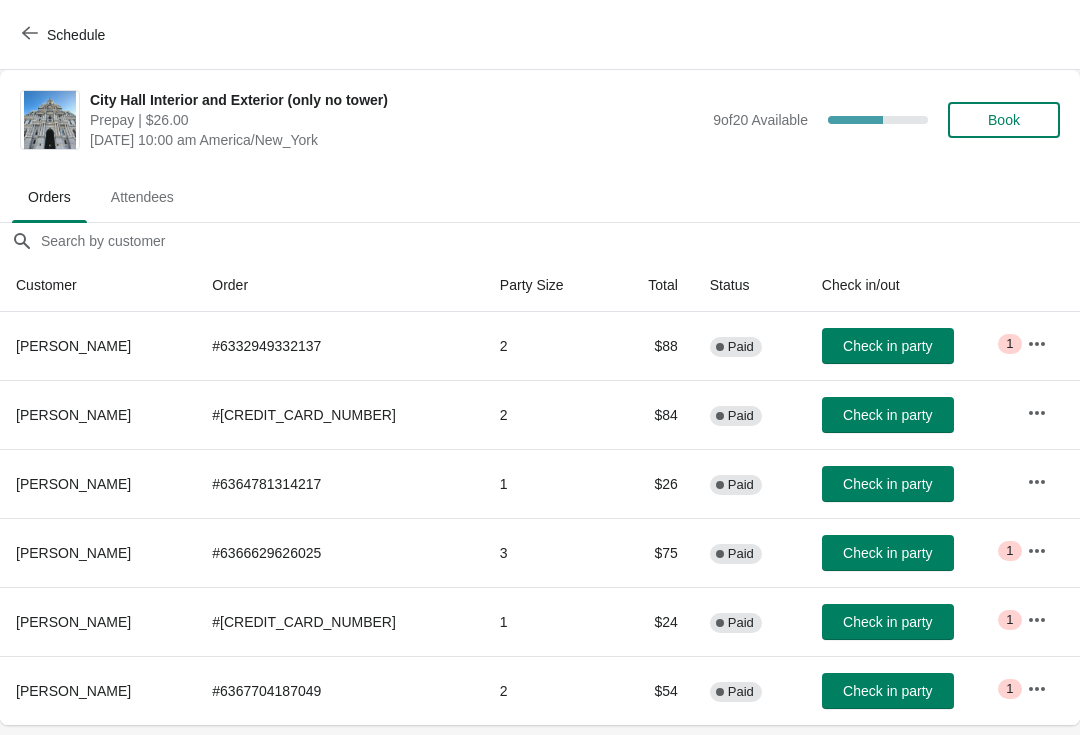 click on "Schedule" at bounding box center [76, 35] 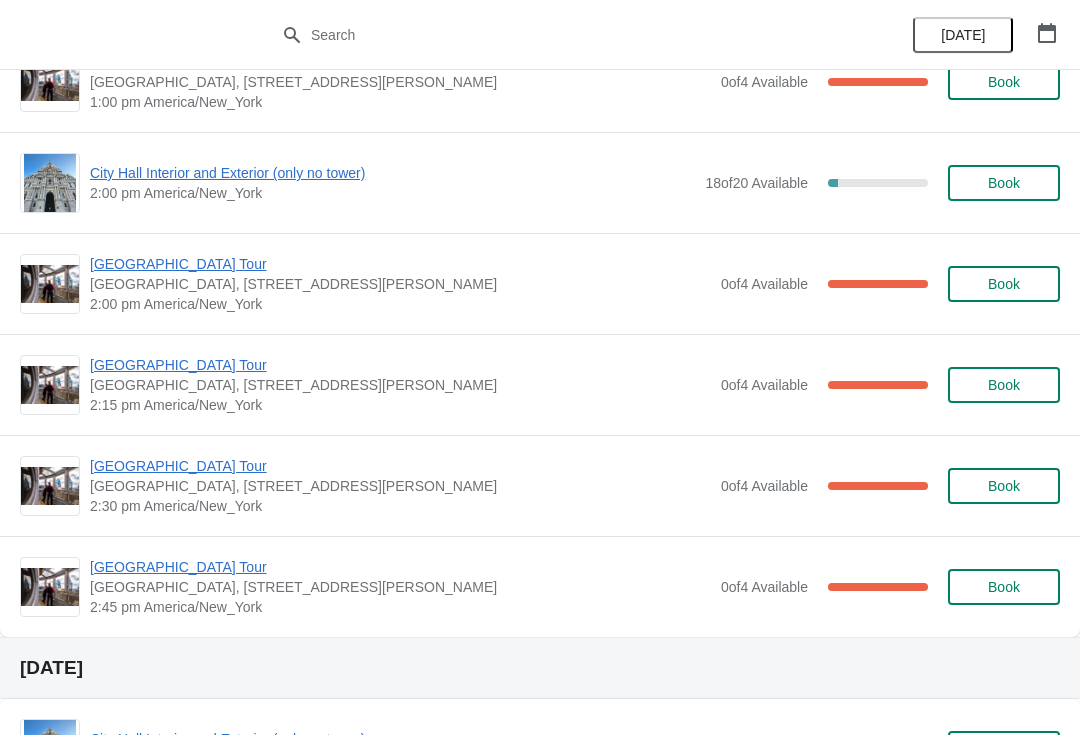 scroll, scrollTop: 1566, scrollLeft: 0, axis: vertical 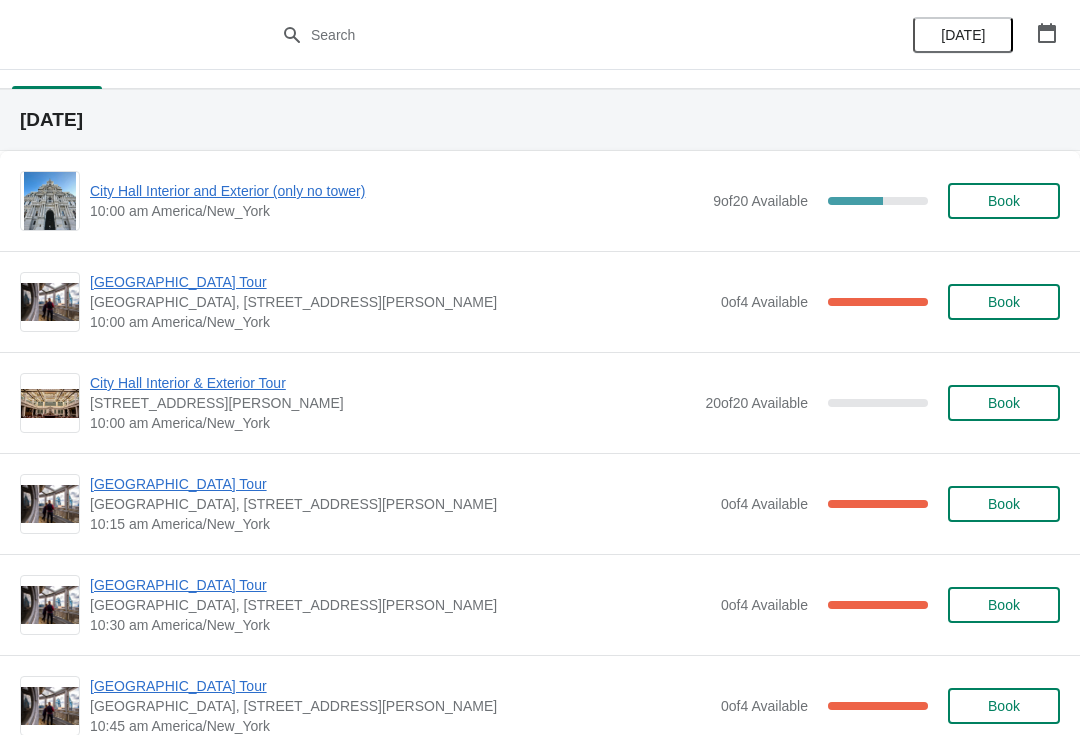 click on "[GEOGRAPHIC_DATA] Tour" at bounding box center (400, 484) 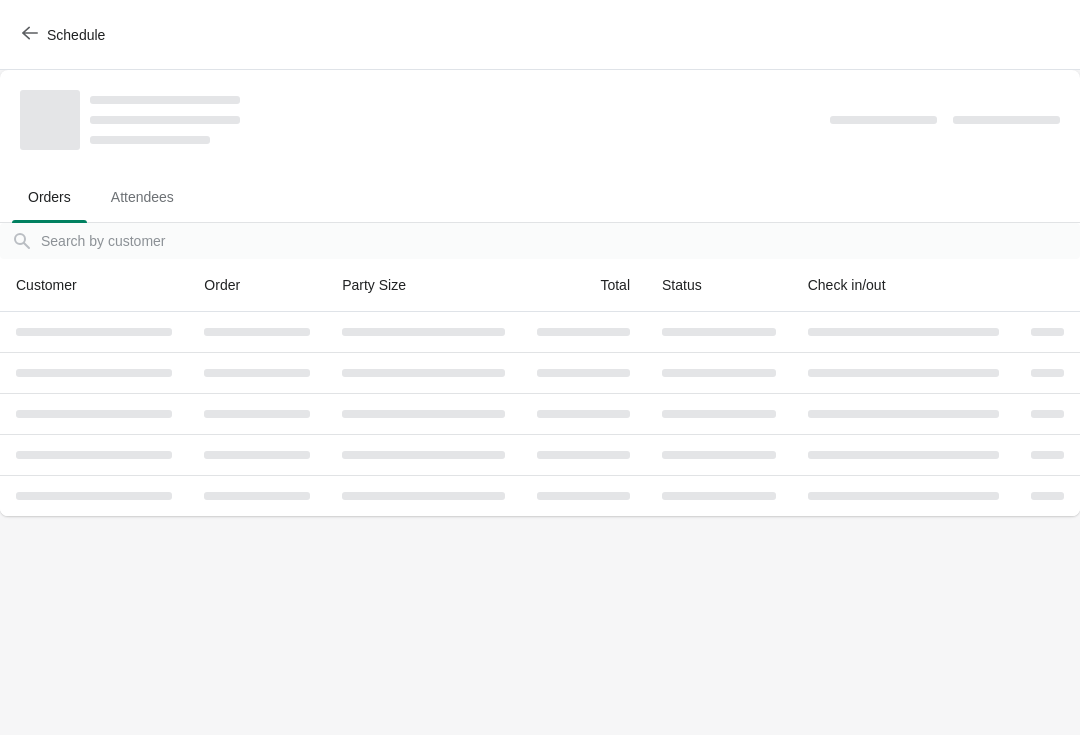 scroll, scrollTop: 0, scrollLeft: 0, axis: both 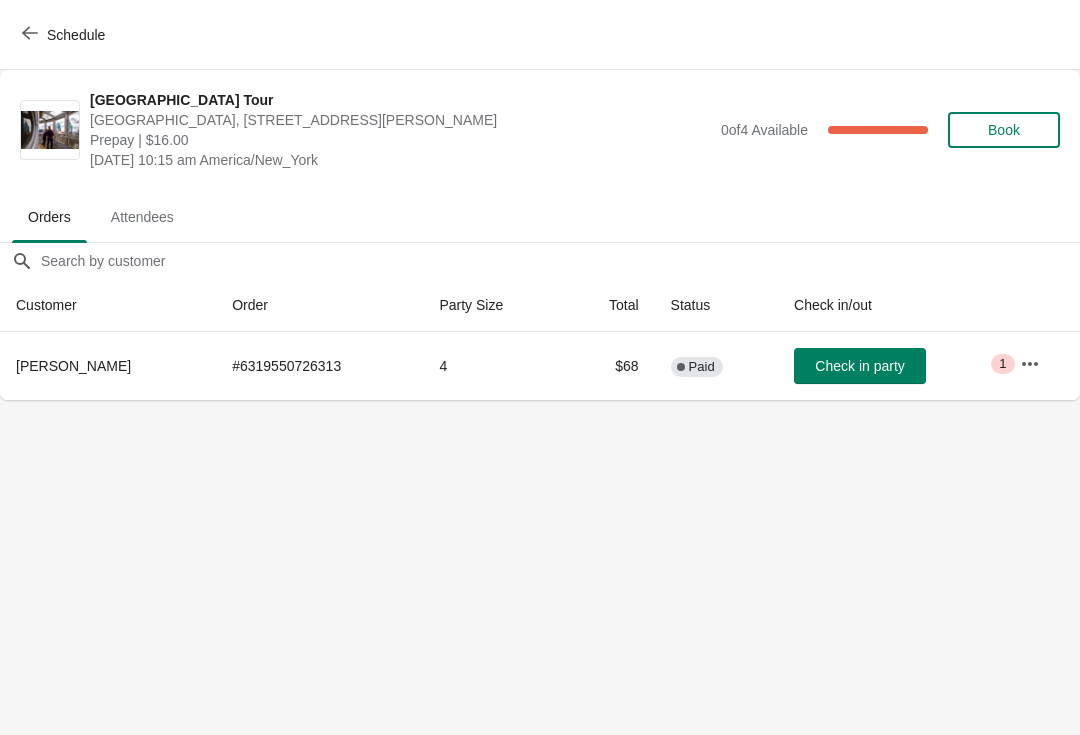 click on "Check in party" at bounding box center (859, 366) 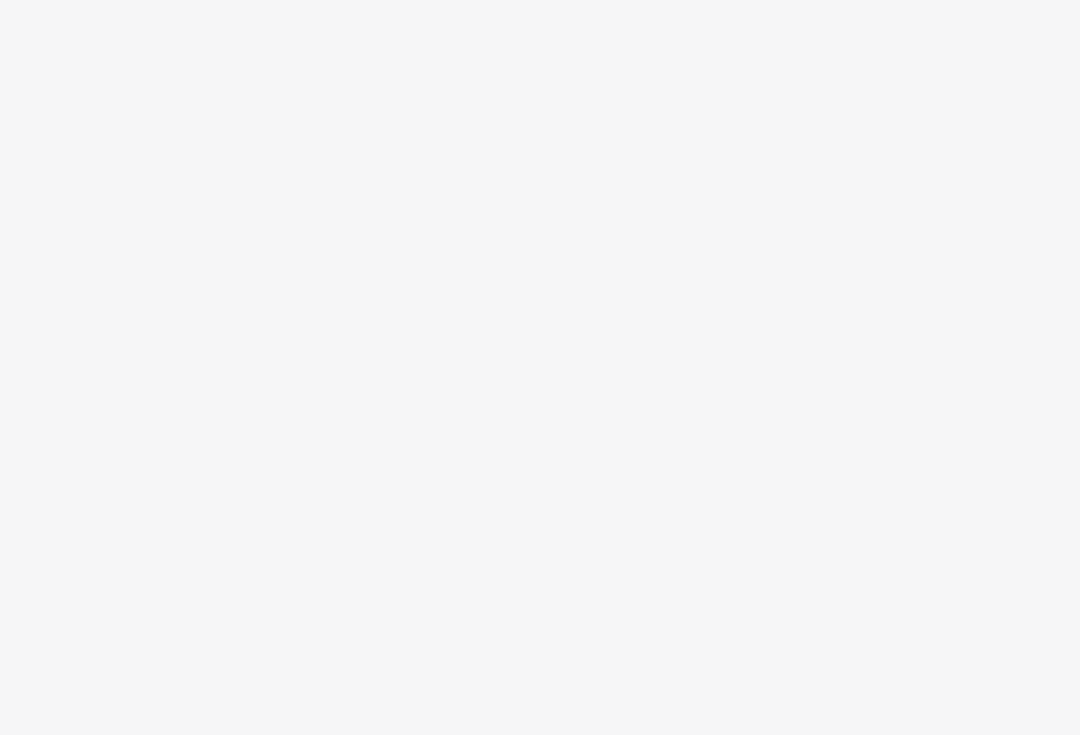 scroll, scrollTop: 0, scrollLeft: 0, axis: both 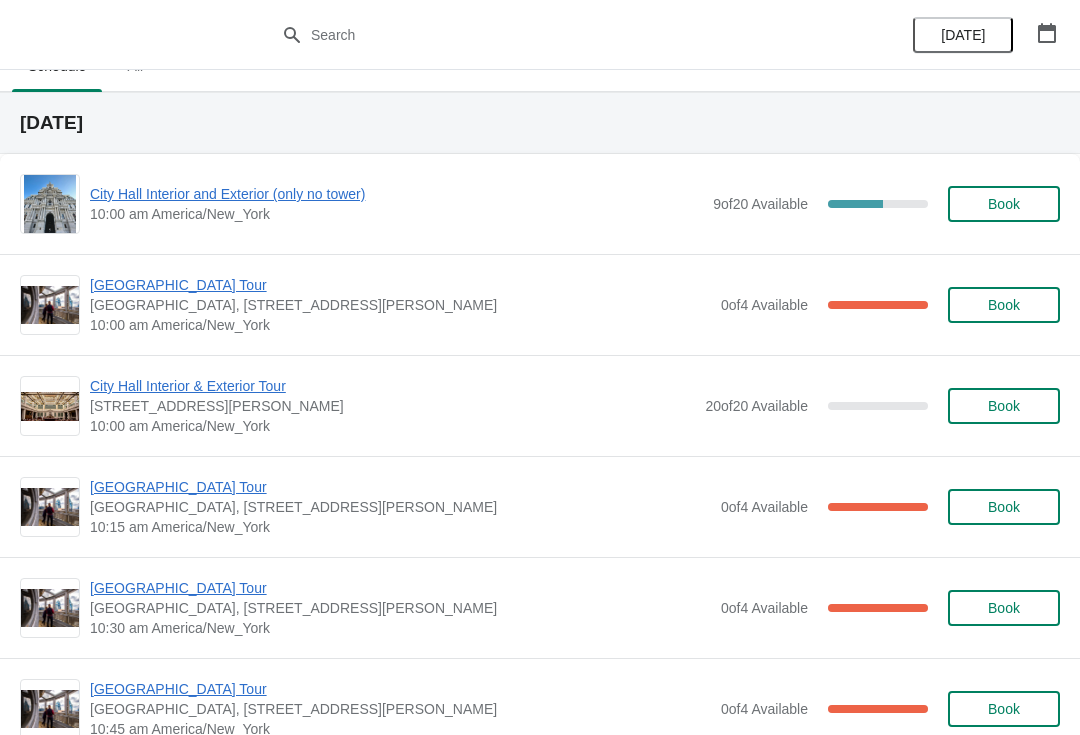 click on "City Hall Interior and Exterior (only no tower)" at bounding box center (396, 194) 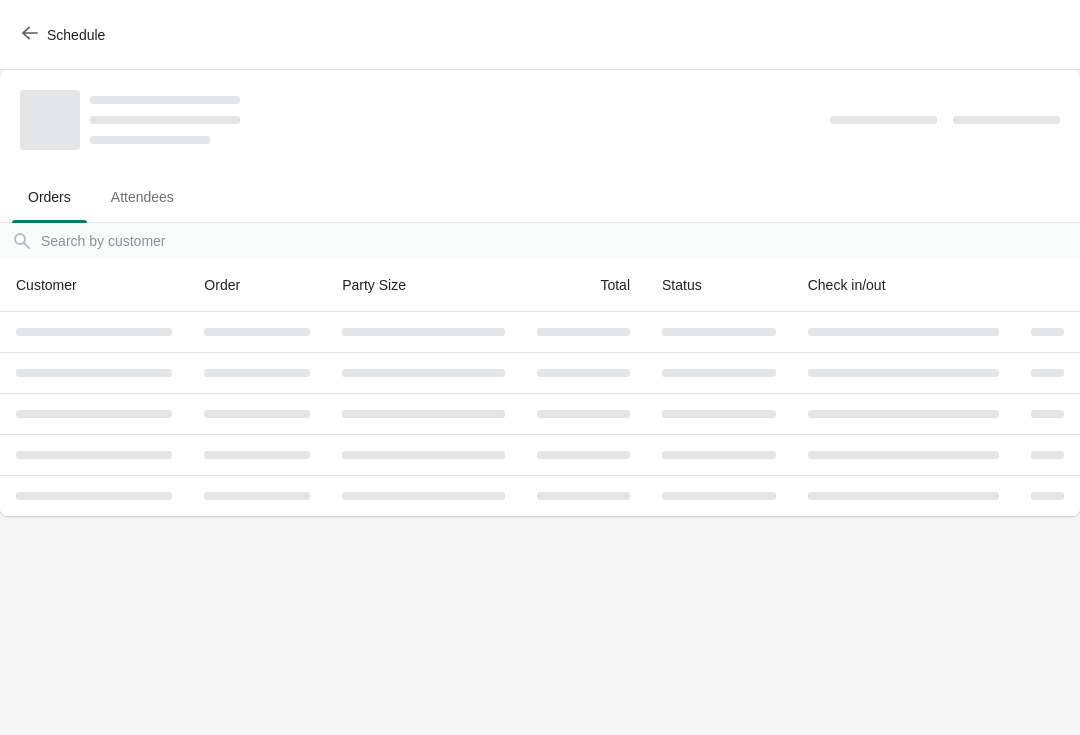 scroll, scrollTop: 0, scrollLeft: 0, axis: both 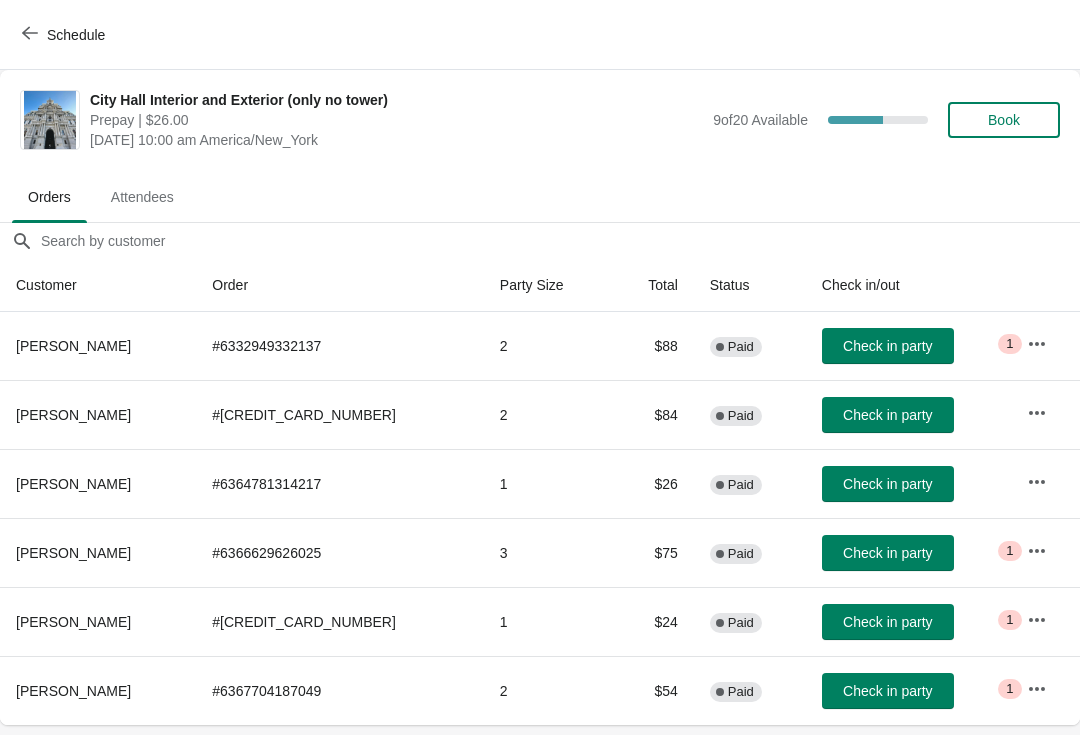 click on "Check in party" at bounding box center (888, 346) 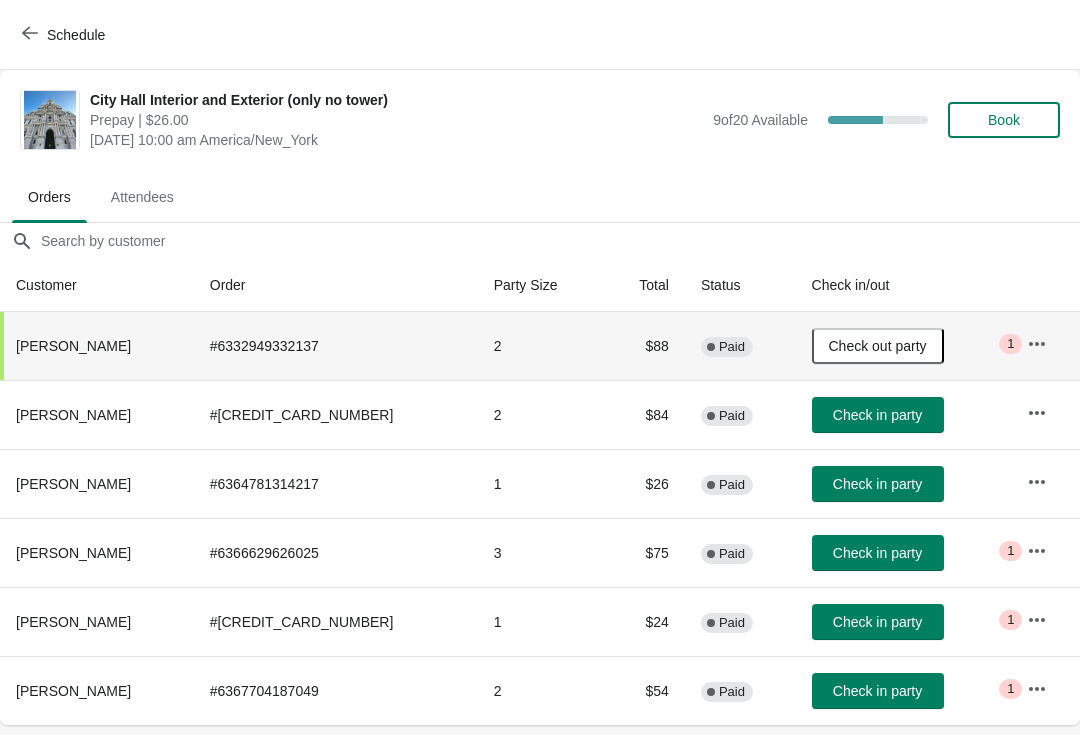 click on "Schedule" at bounding box center [76, 35] 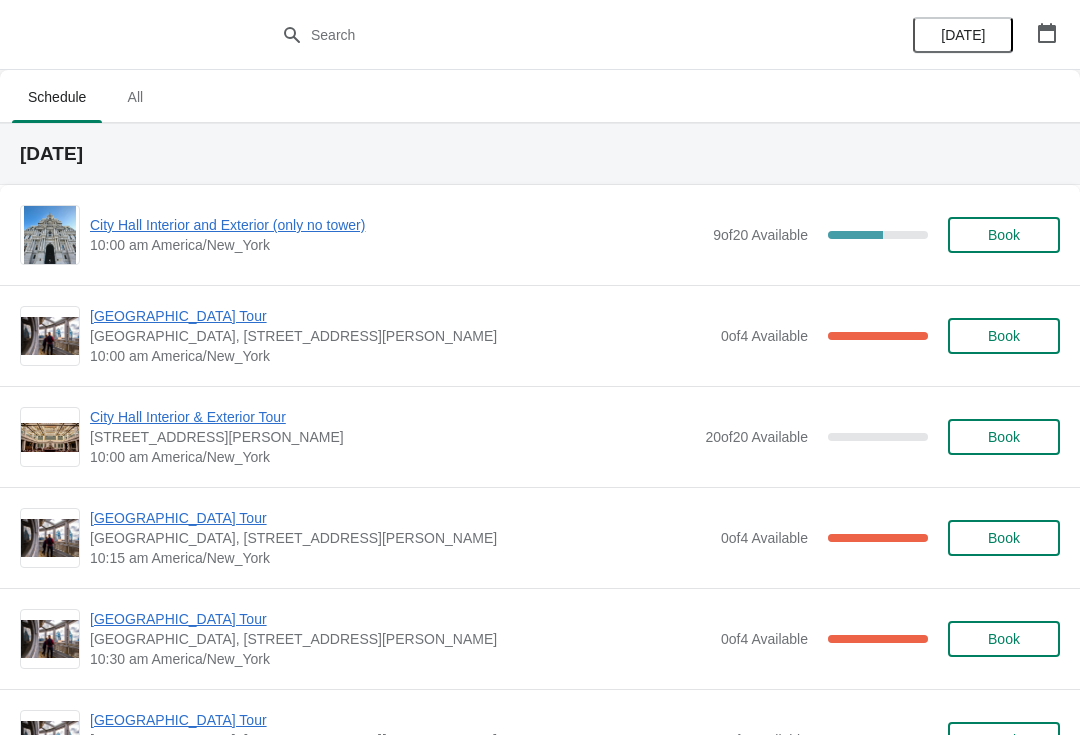 scroll, scrollTop: 423, scrollLeft: 0, axis: vertical 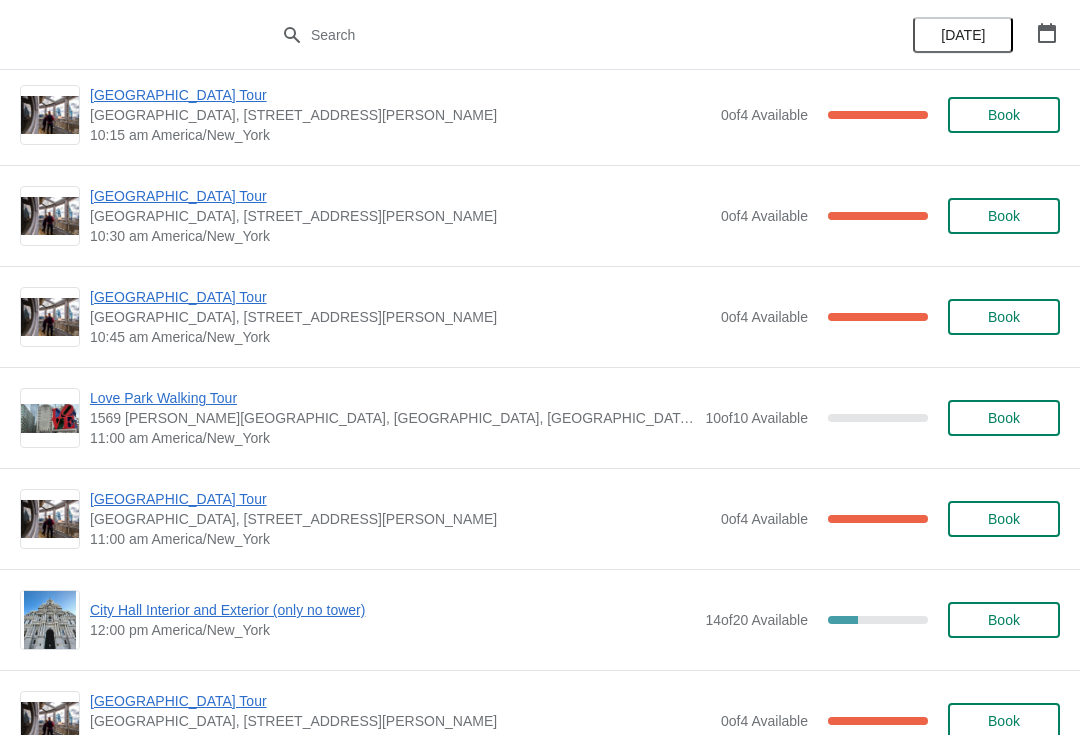 click on "[GEOGRAPHIC_DATA] Tour" at bounding box center [400, 499] 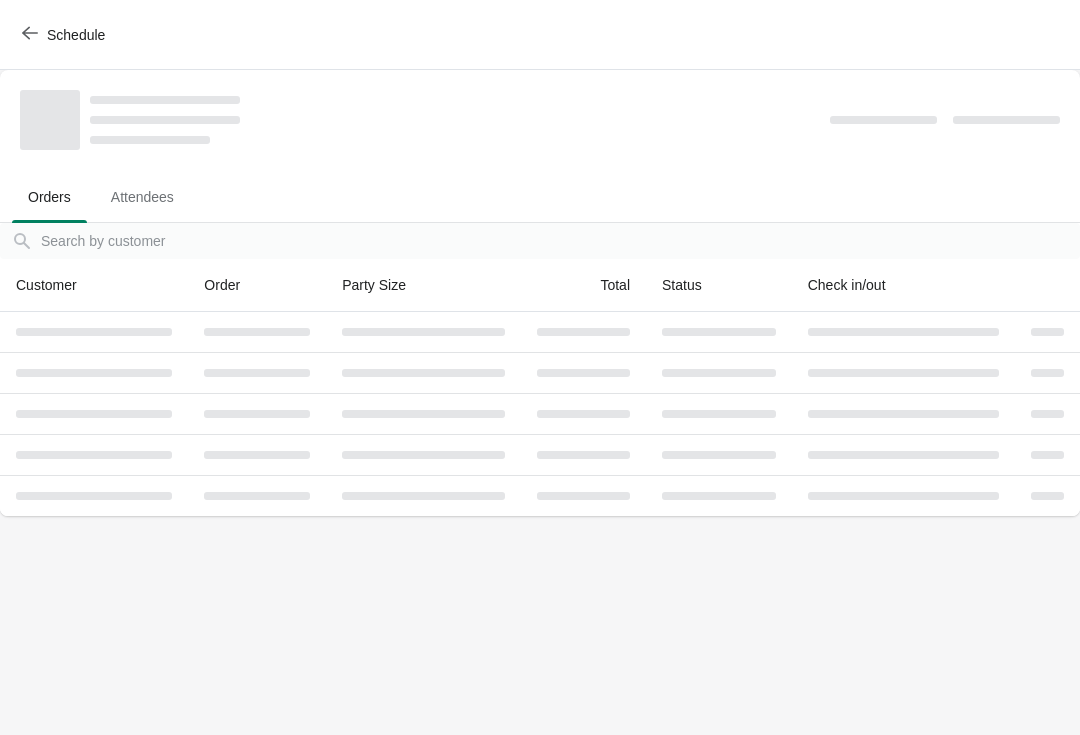 scroll, scrollTop: 0, scrollLeft: 0, axis: both 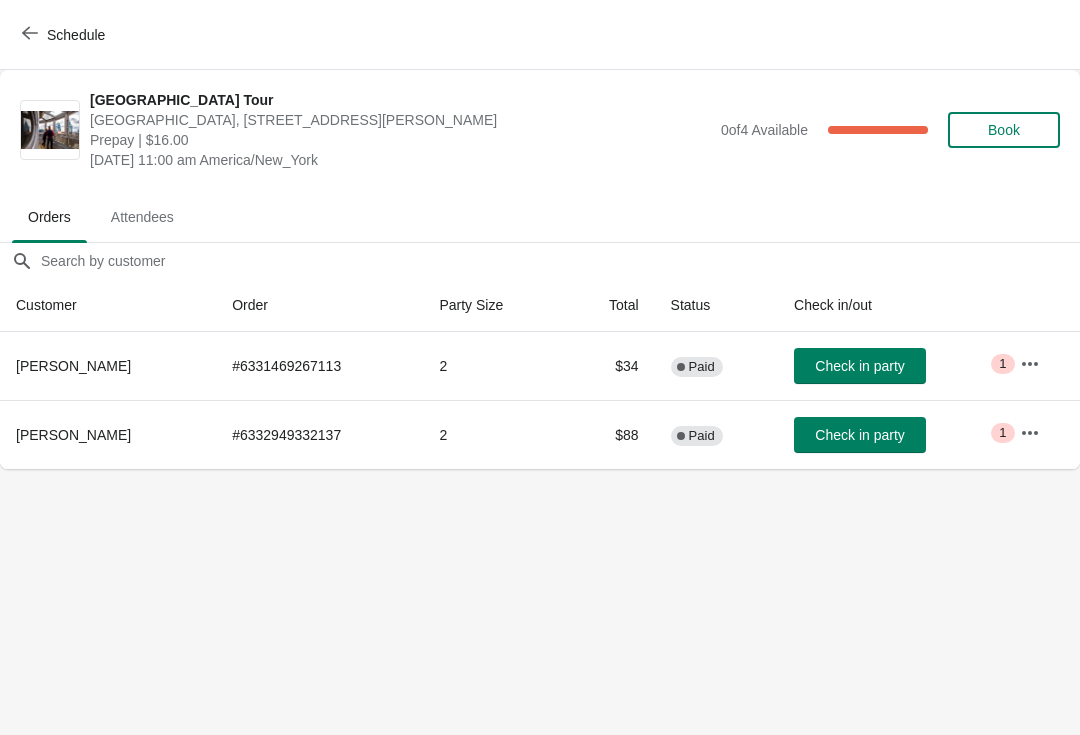 click on "Check in party" at bounding box center [859, 435] 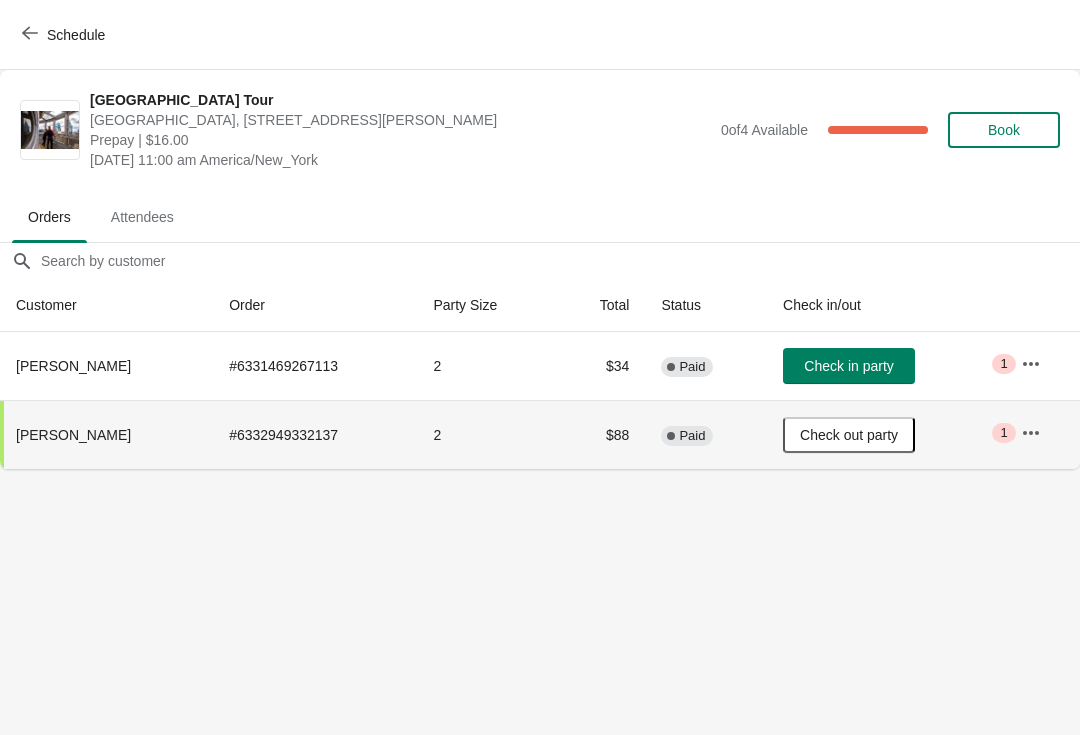click on "Check out party" at bounding box center [849, 435] 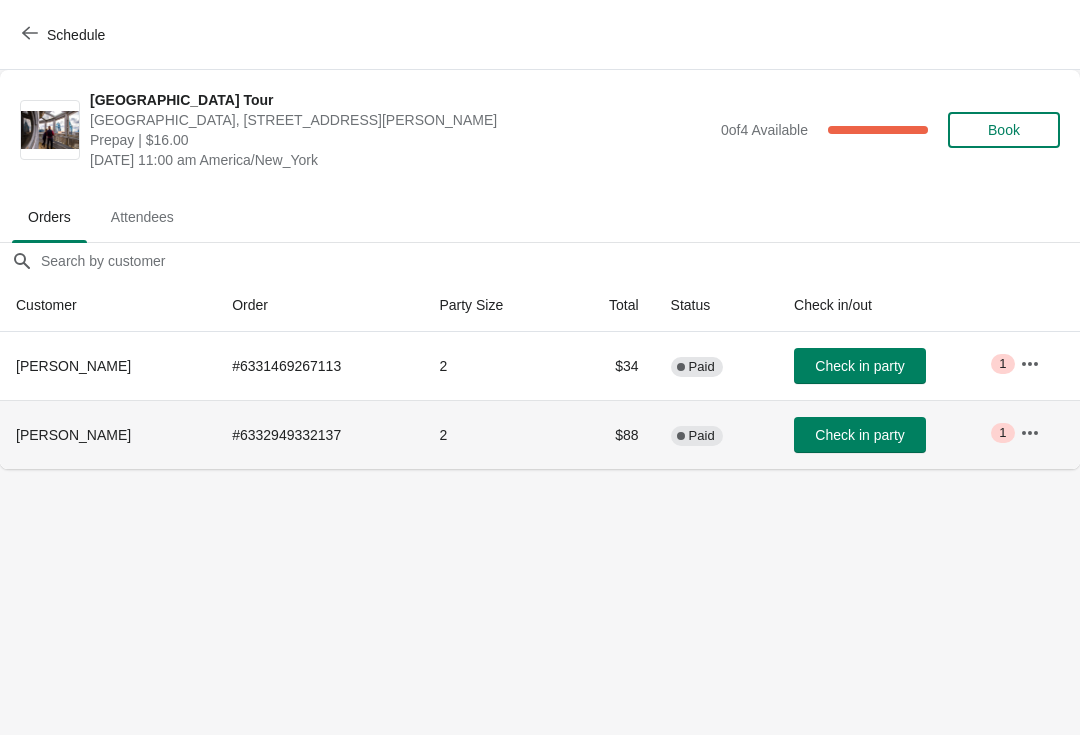 click on "Schedule" at bounding box center [76, 35] 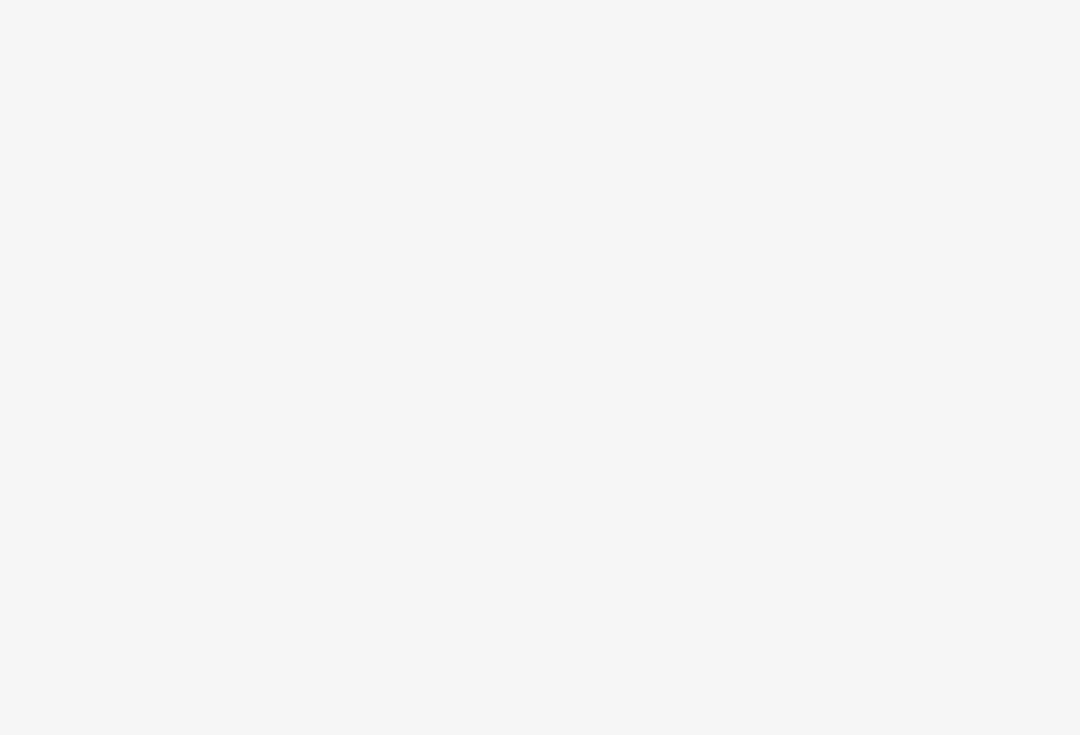 scroll, scrollTop: 0, scrollLeft: 0, axis: both 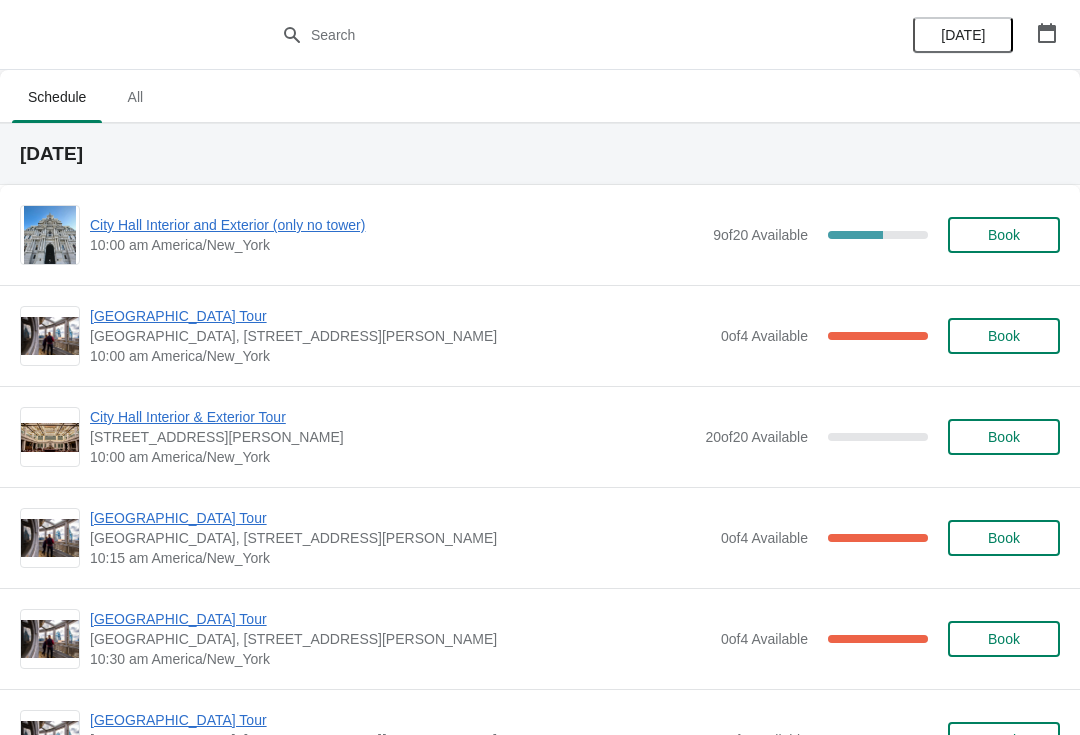 click on "City Hall Interior and Exterior (only no tower)" at bounding box center (396, 225) 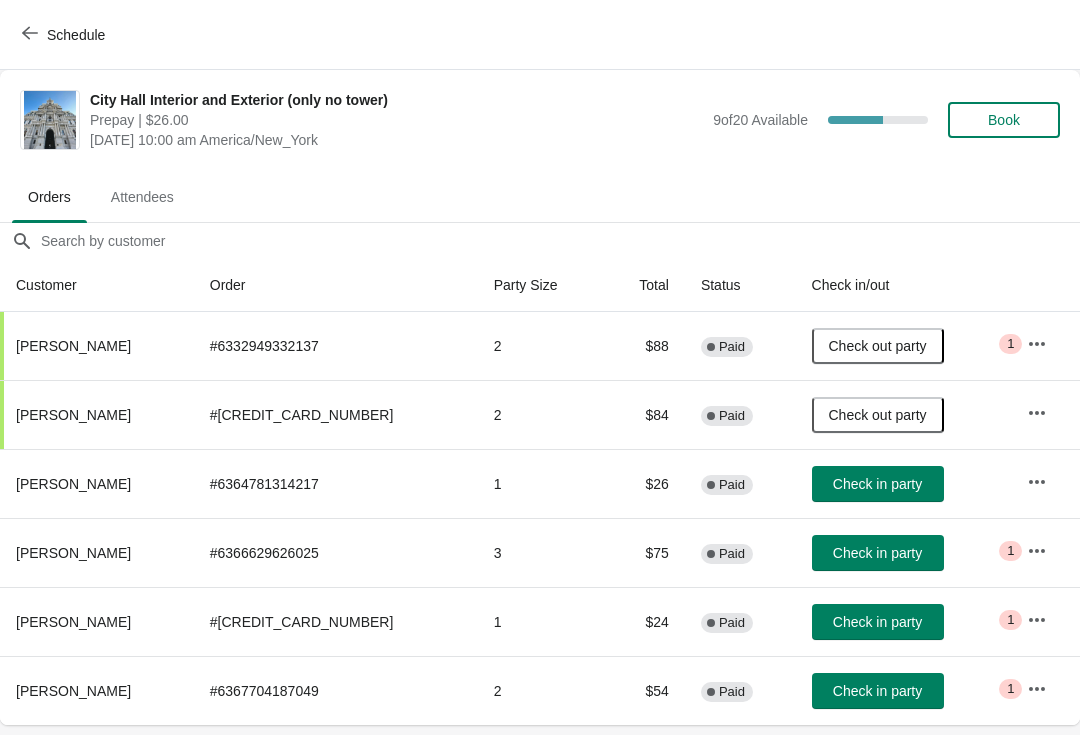 click on "Check in party" at bounding box center [877, 691] 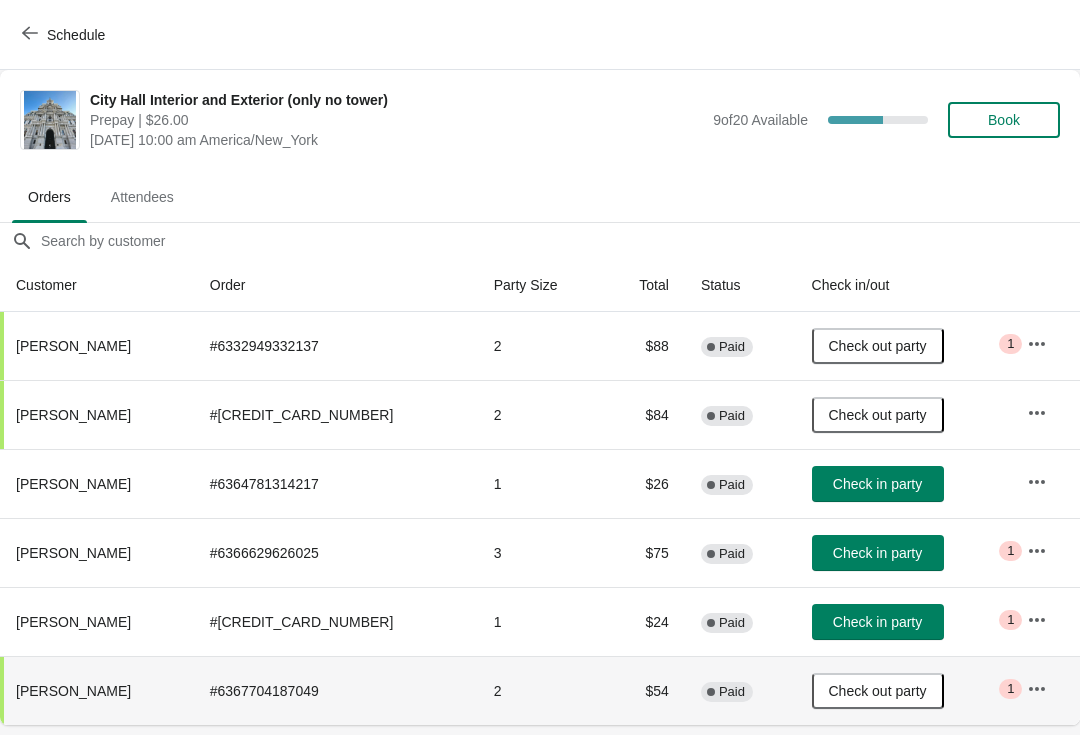 scroll, scrollTop: 0, scrollLeft: 0, axis: both 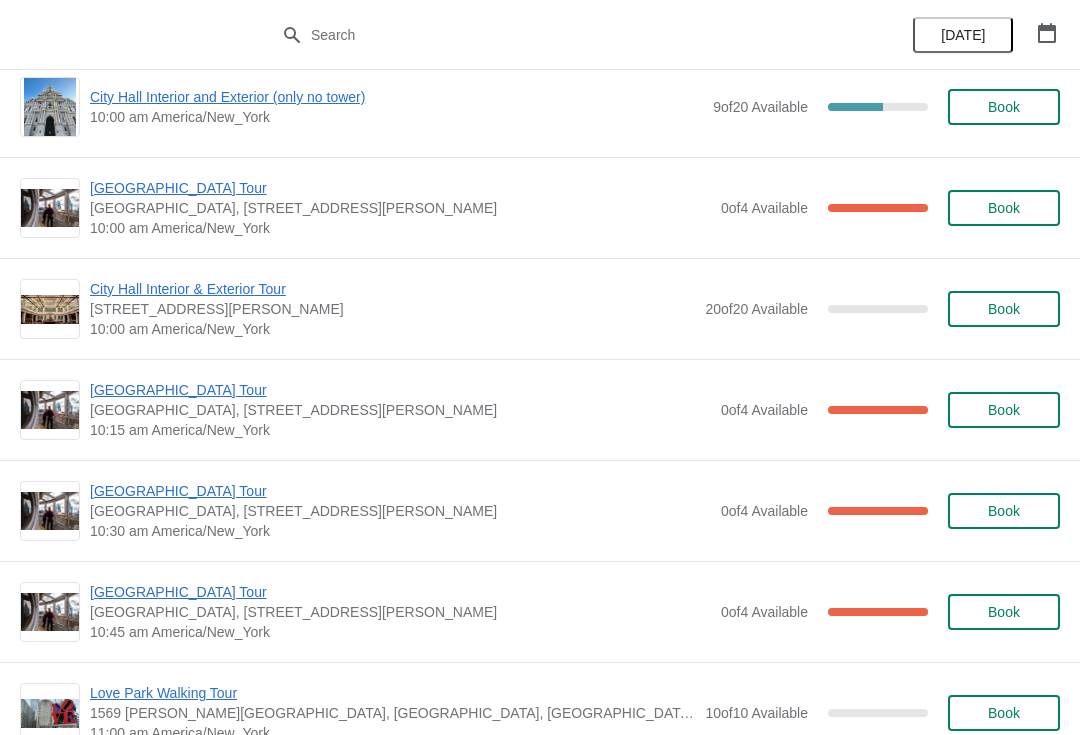 click on "[GEOGRAPHIC_DATA] Tour" at bounding box center [400, 188] 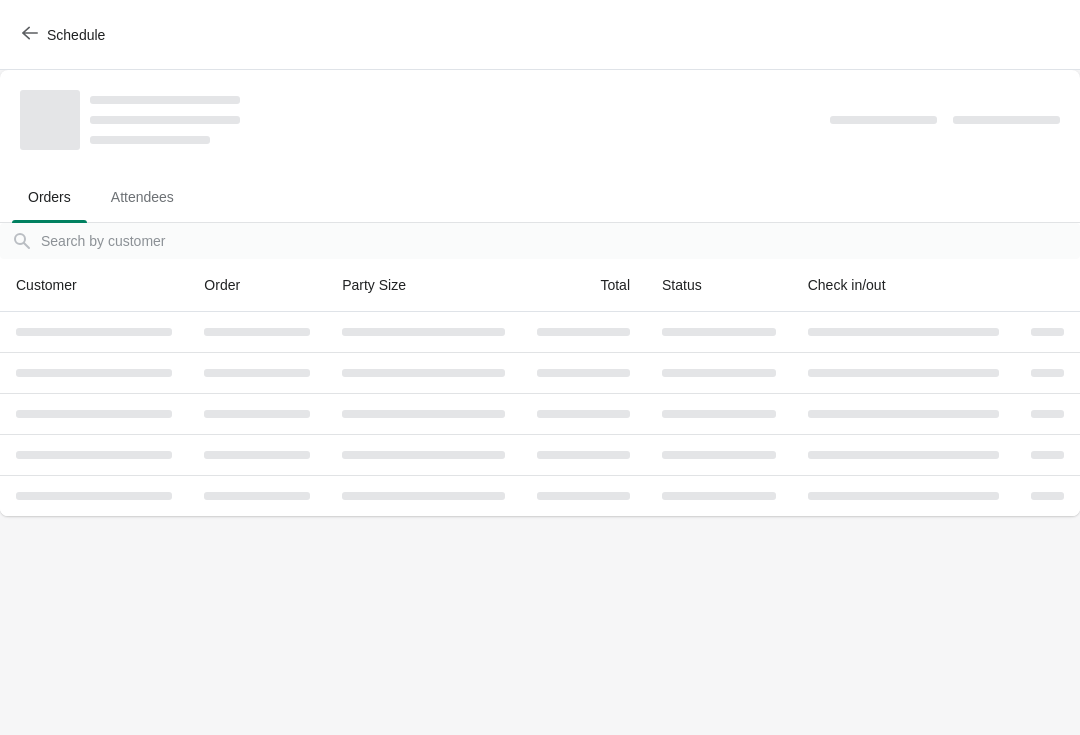scroll, scrollTop: 0, scrollLeft: 0, axis: both 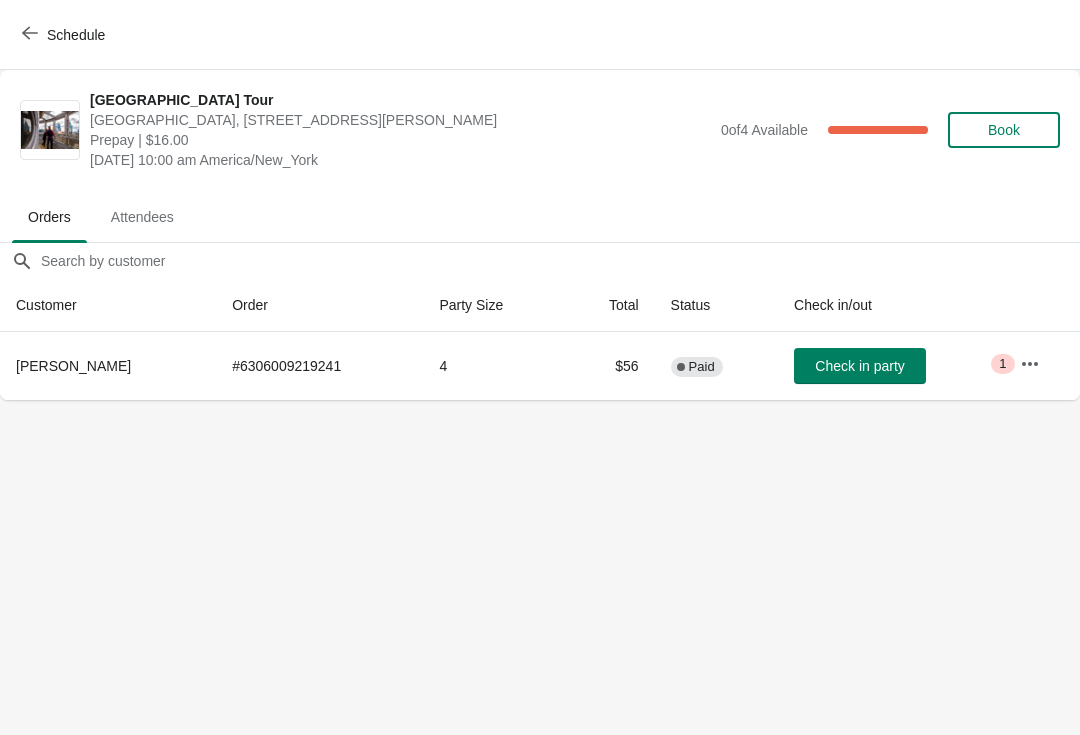 click on "Check in party" at bounding box center [859, 366] 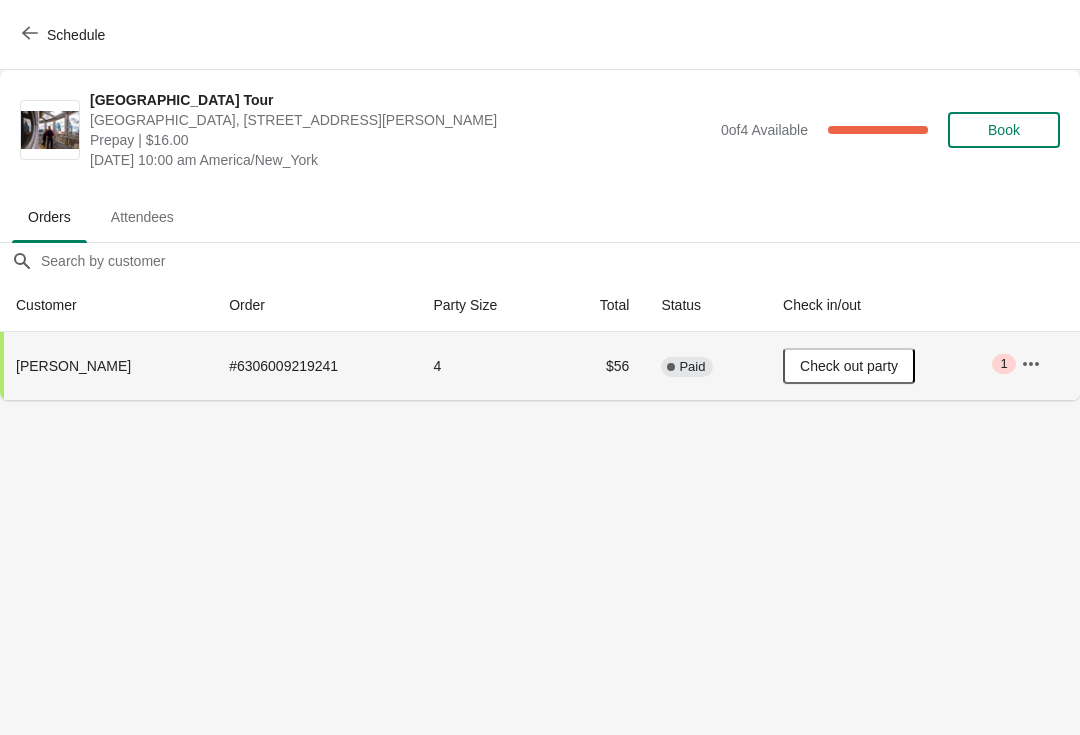 click on "Schedule" at bounding box center [65, 35] 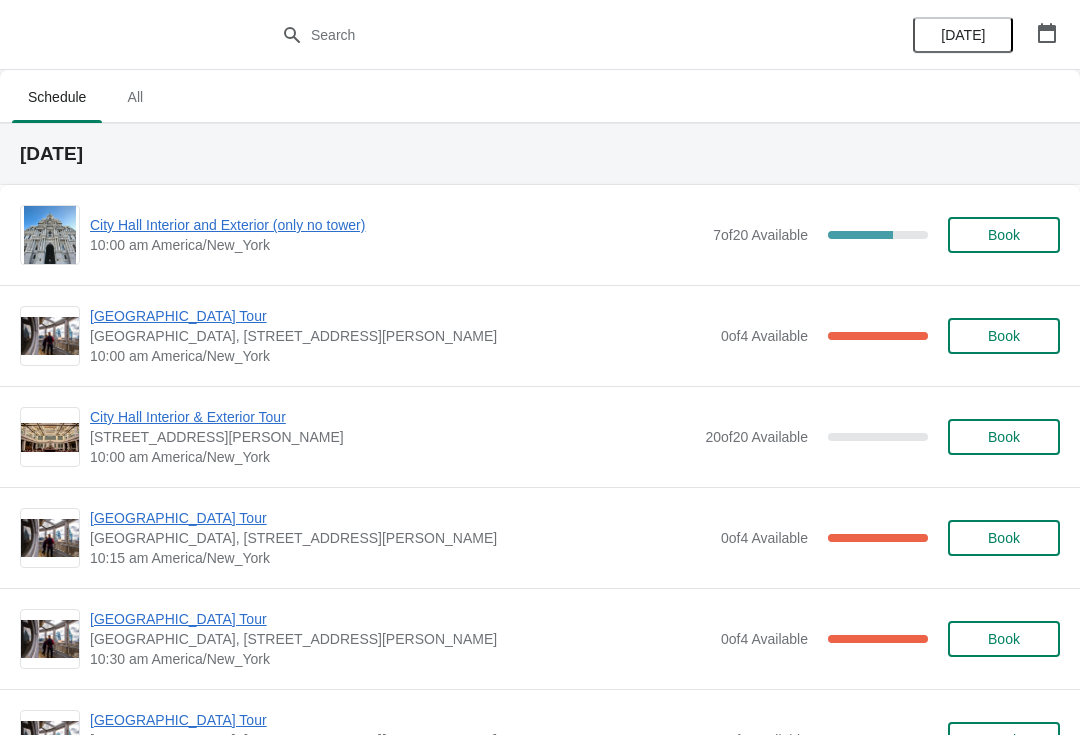click on "City Hall Interior and Exterior (only no tower)" at bounding box center [396, 225] 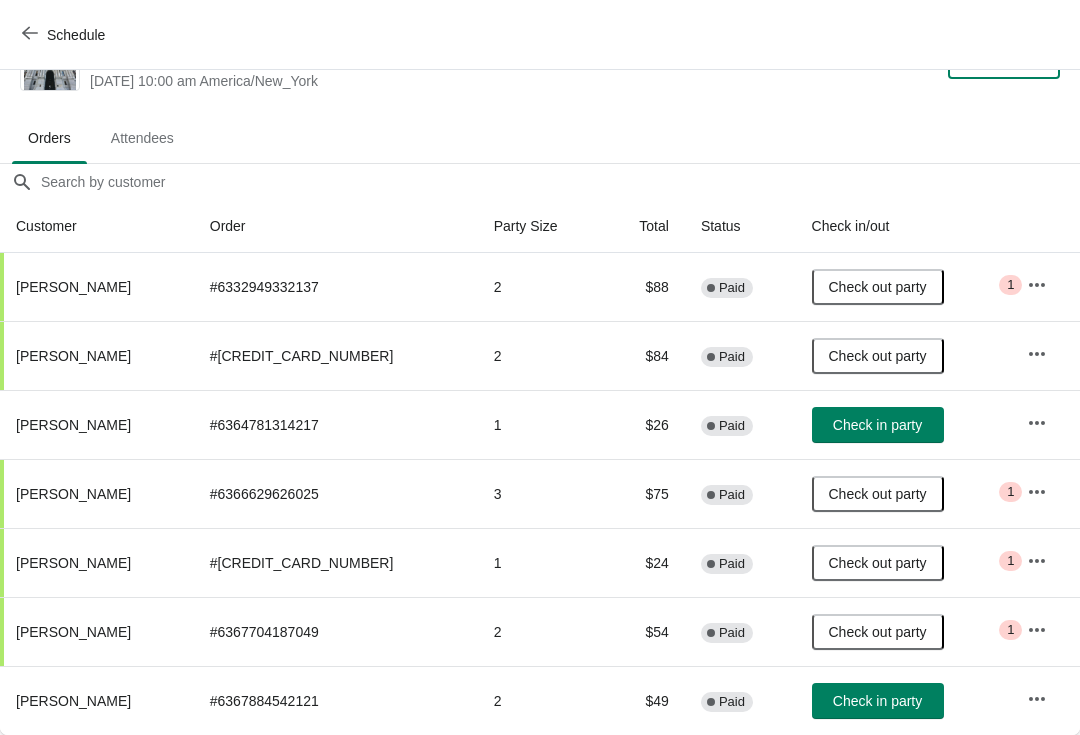 scroll, scrollTop: 59, scrollLeft: 0, axis: vertical 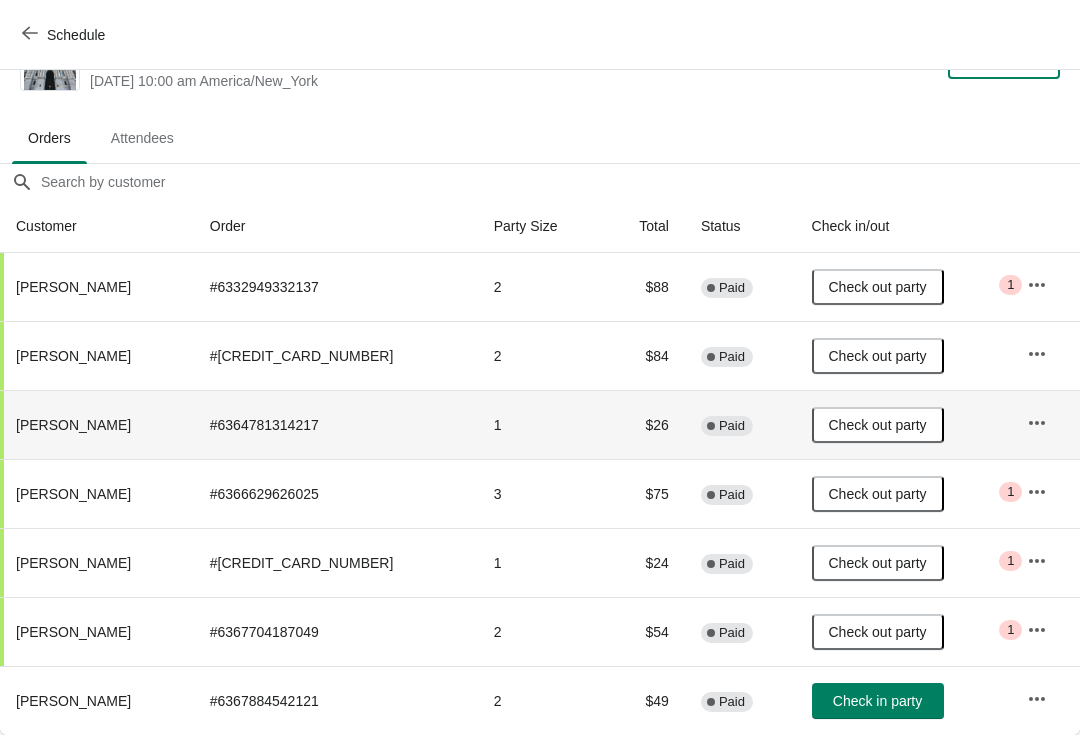 click on "Schedule" at bounding box center [65, 35] 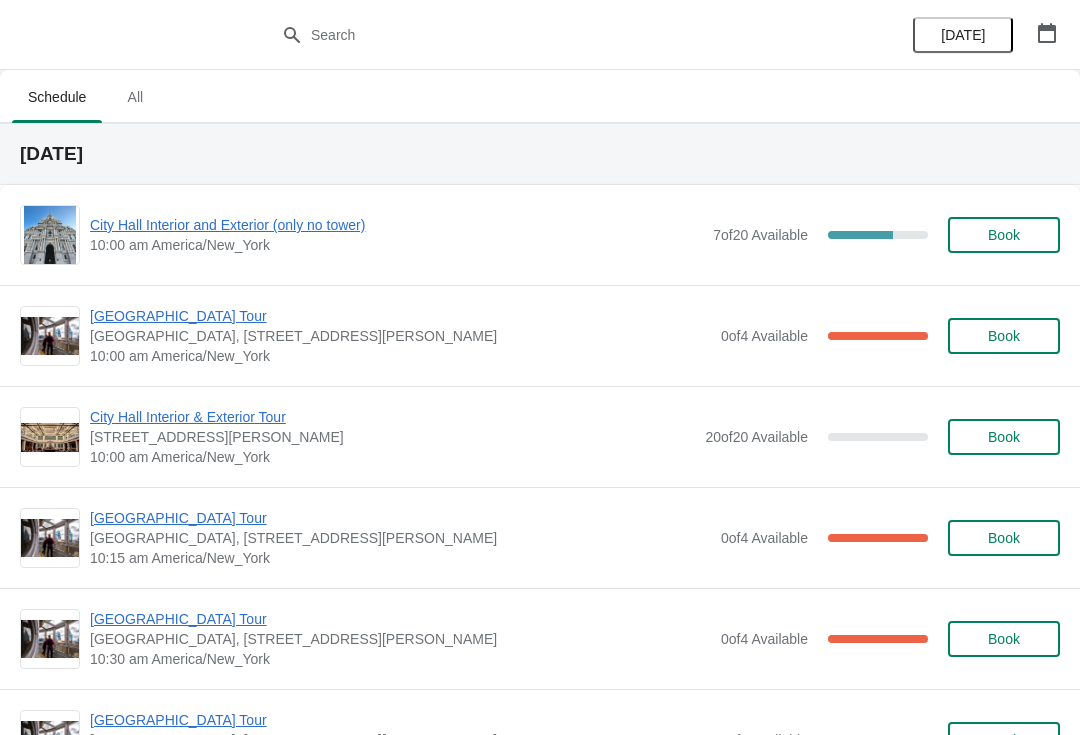 scroll, scrollTop: 0, scrollLeft: 0, axis: both 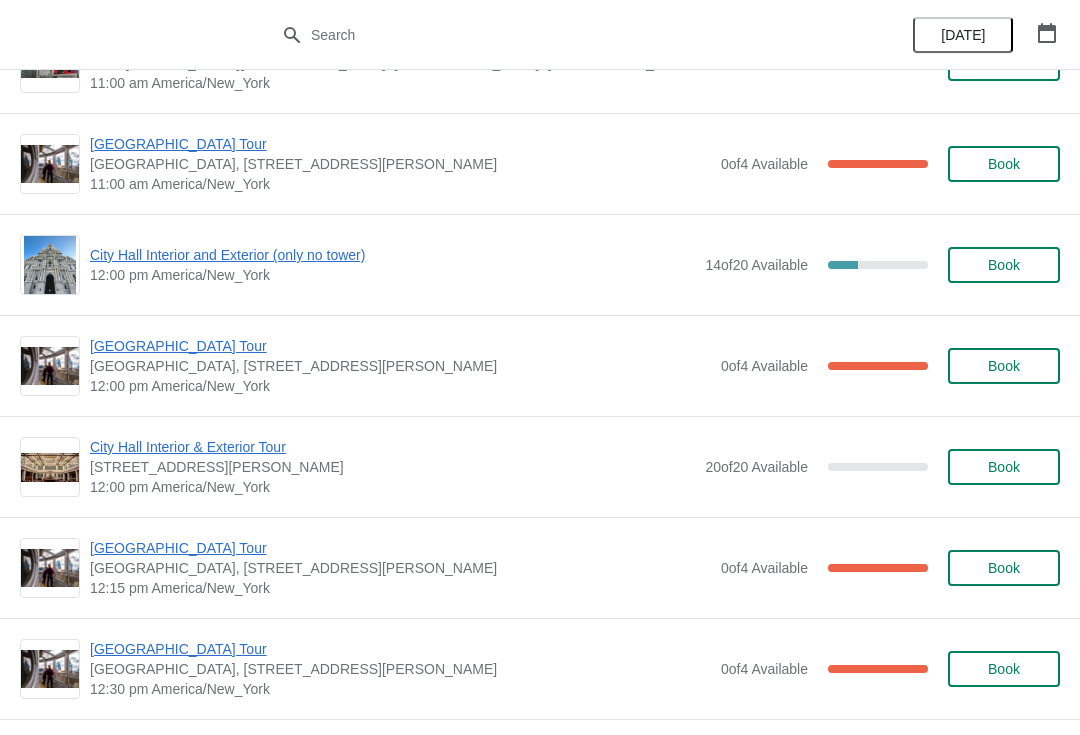 click on "City Hall Interior and Exterior (only no tower)" at bounding box center [392, 255] 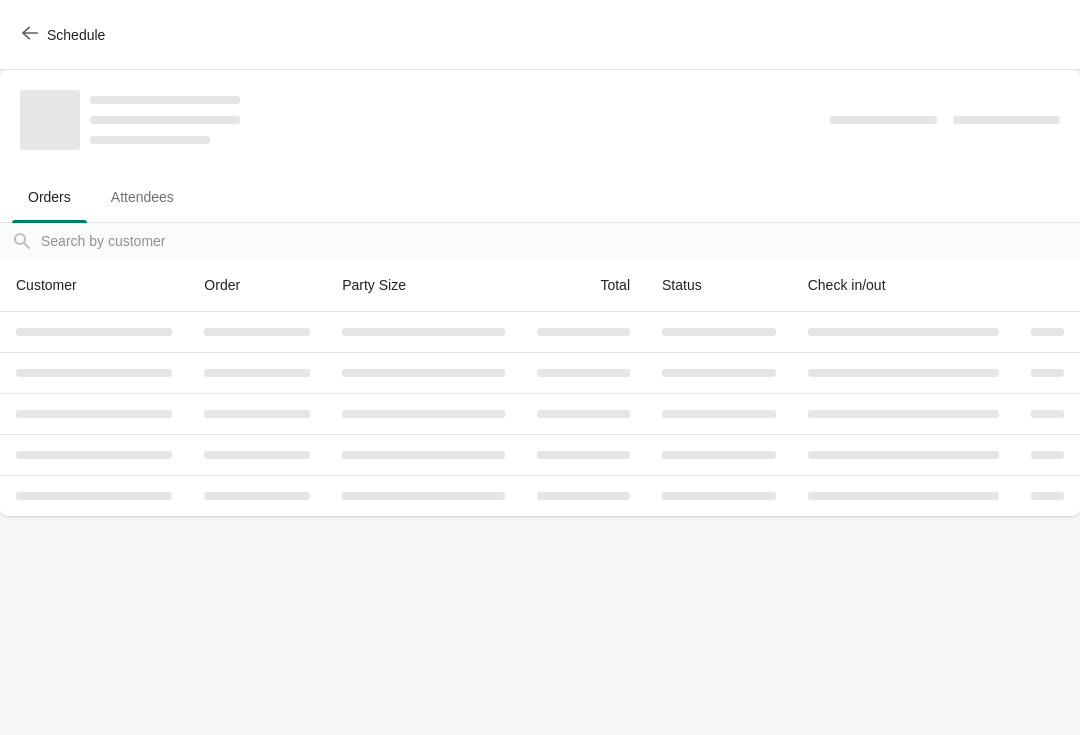 scroll, scrollTop: 0, scrollLeft: 0, axis: both 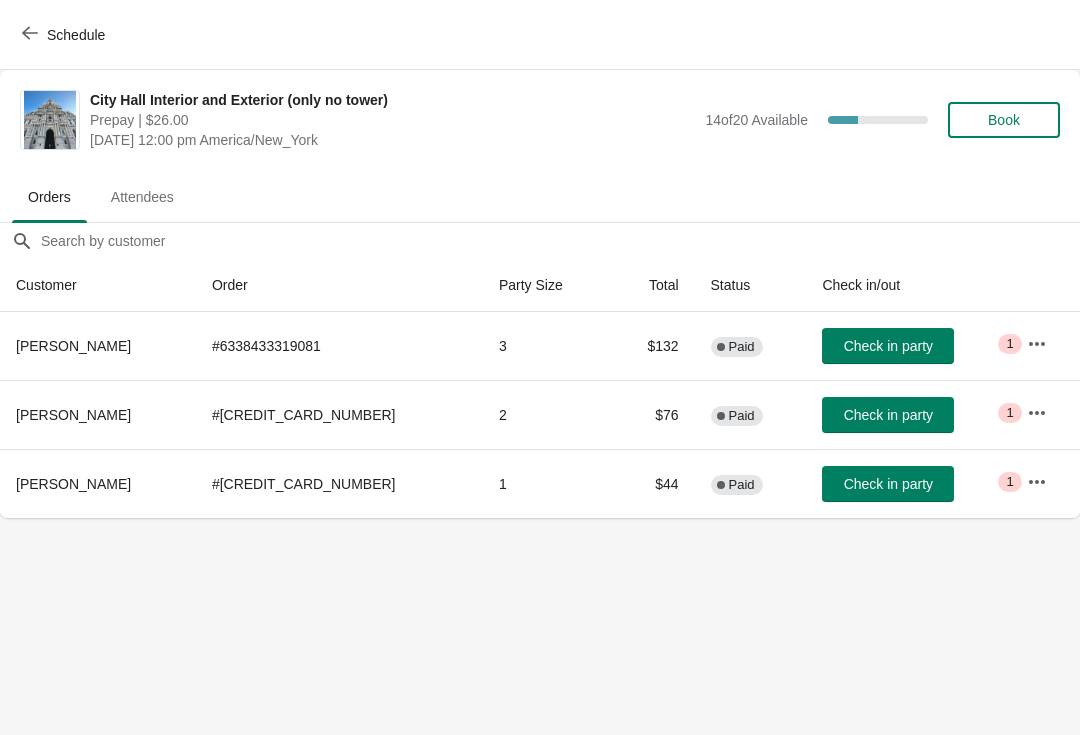 click on "Schedule" at bounding box center (65, 35) 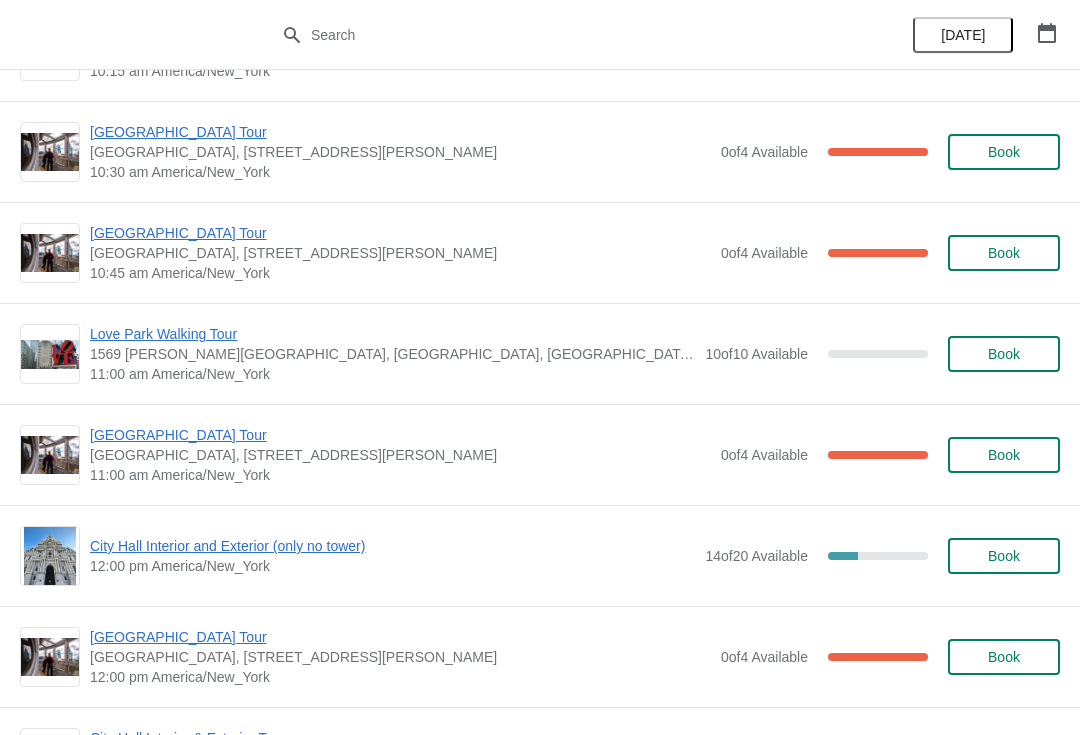 scroll, scrollTop: 642, scrollLeft: 0, axis: vertical 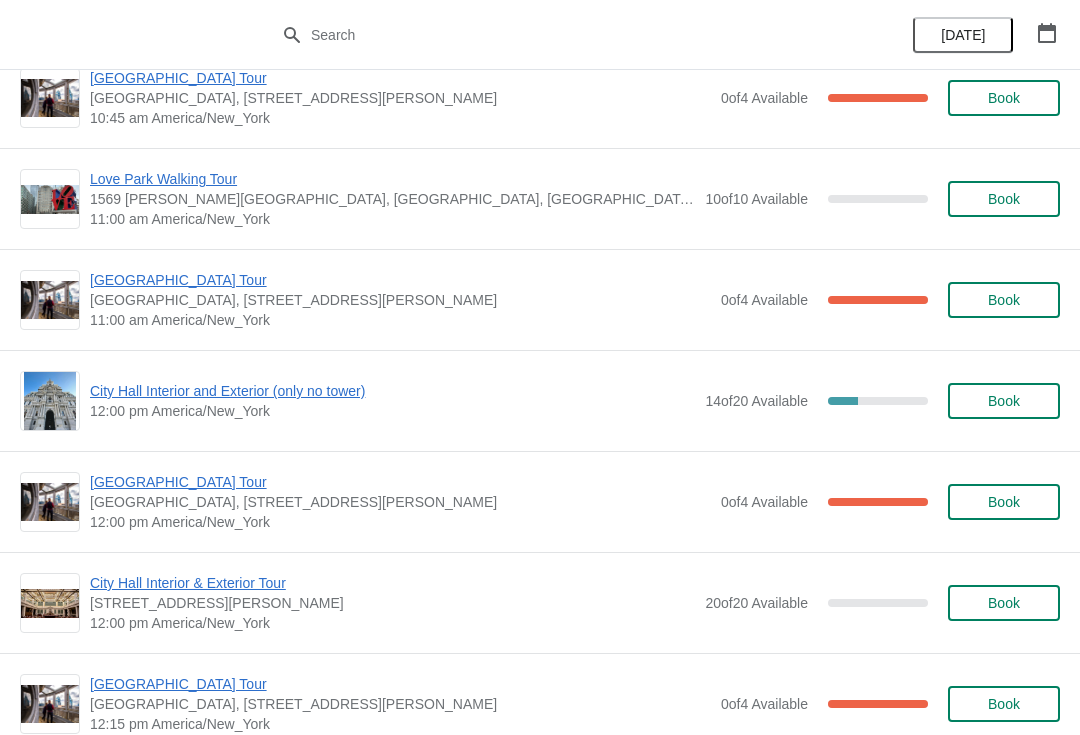 click on "City Hall Interior and Exterior (only no tower) 12:00 pm America/New_York 14  of  20   Available 30 % Book" at bounding box center [540, 401] 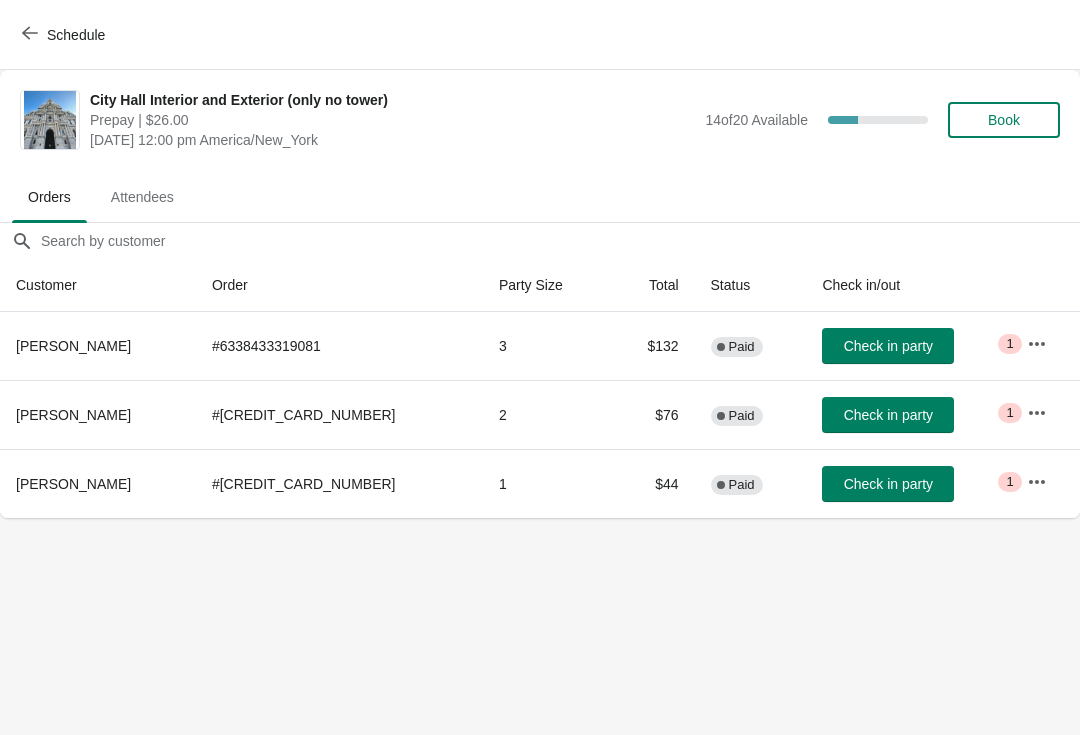 scroll, scrollTop: 0, scrollLeft: 0, axis: both 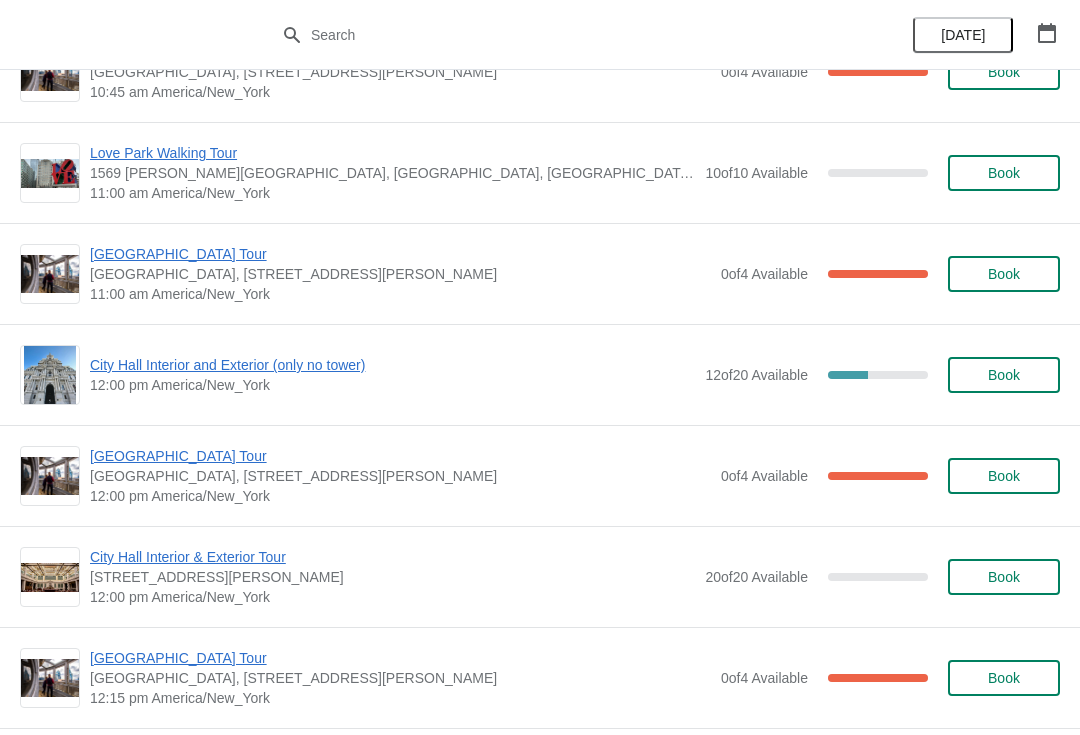 click on "[GEOGRAPHIC_DATA] Tour" at bounding box center (400, 456) 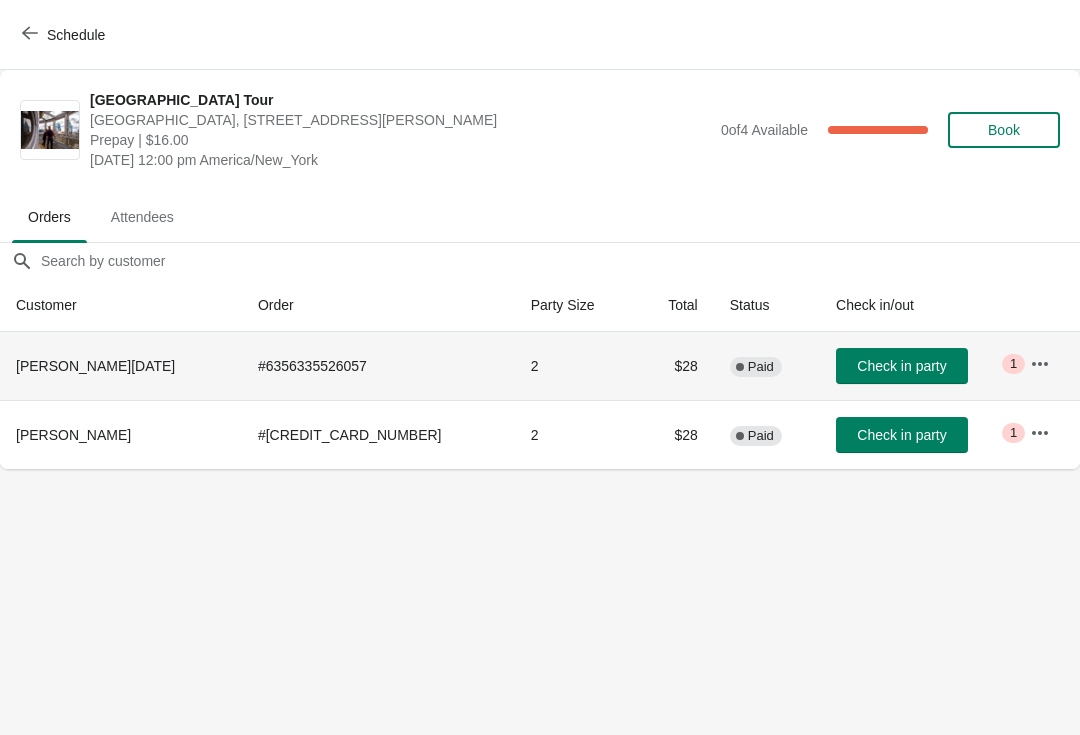 click on "Check in party" at bounding box center (902, 366) 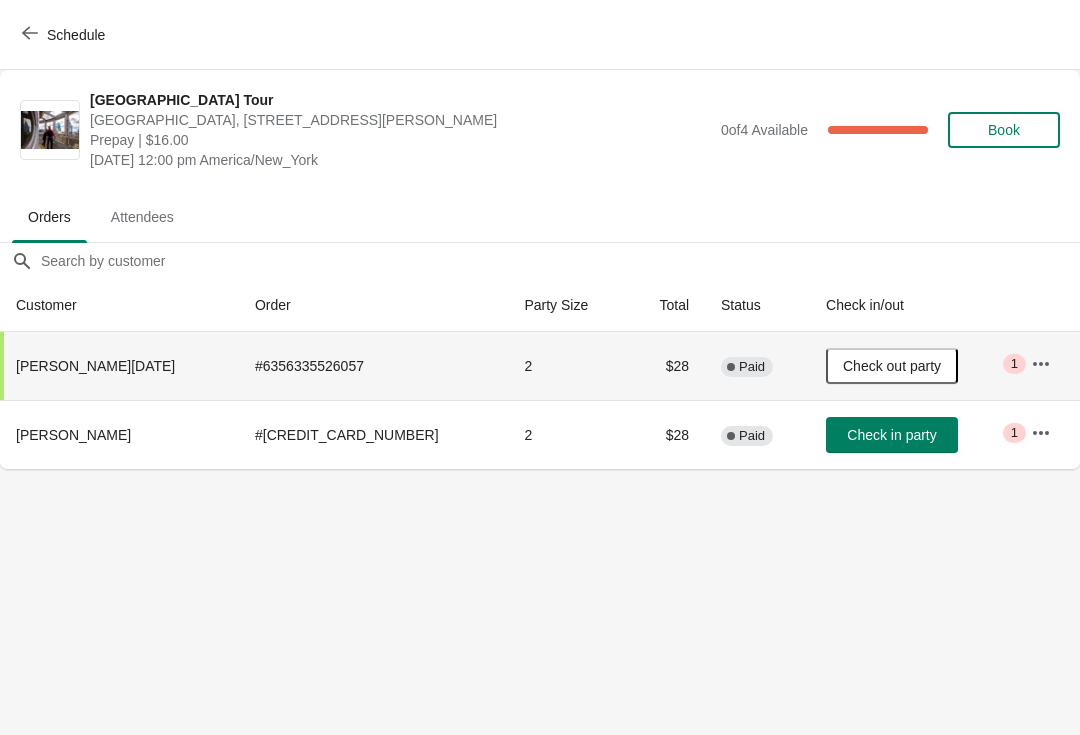 click on "Schedule" at bounding box center [65, 35] 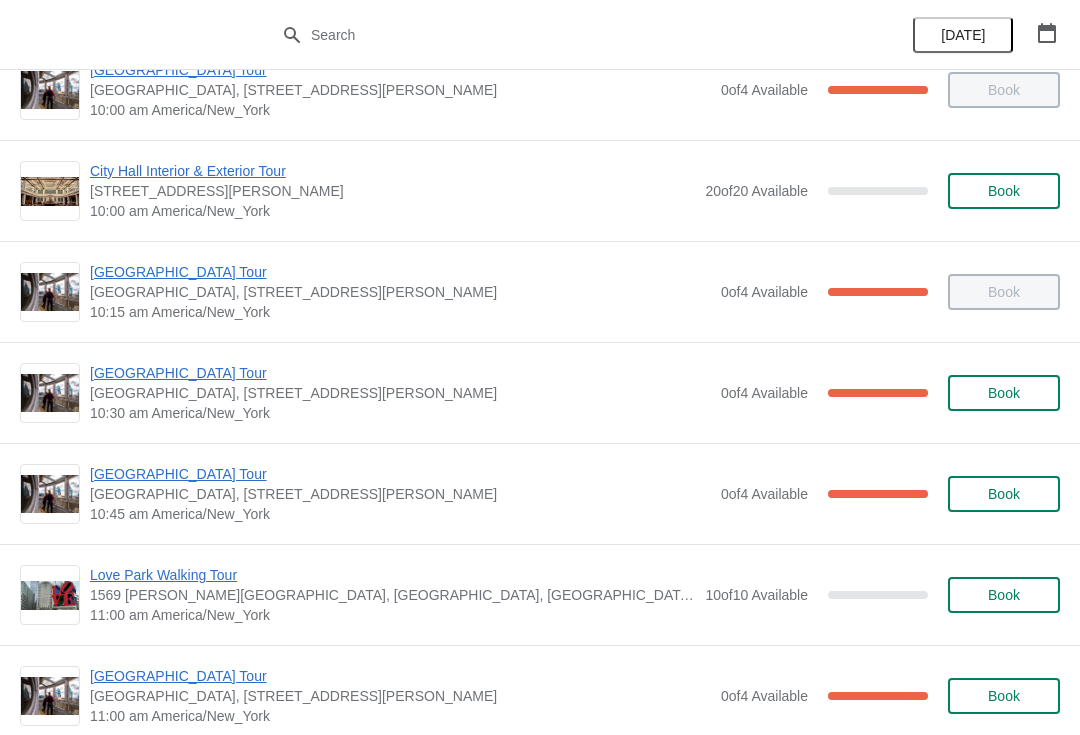 scroll, scrollTop: 277, scrollLeft: 0, axis: vertical 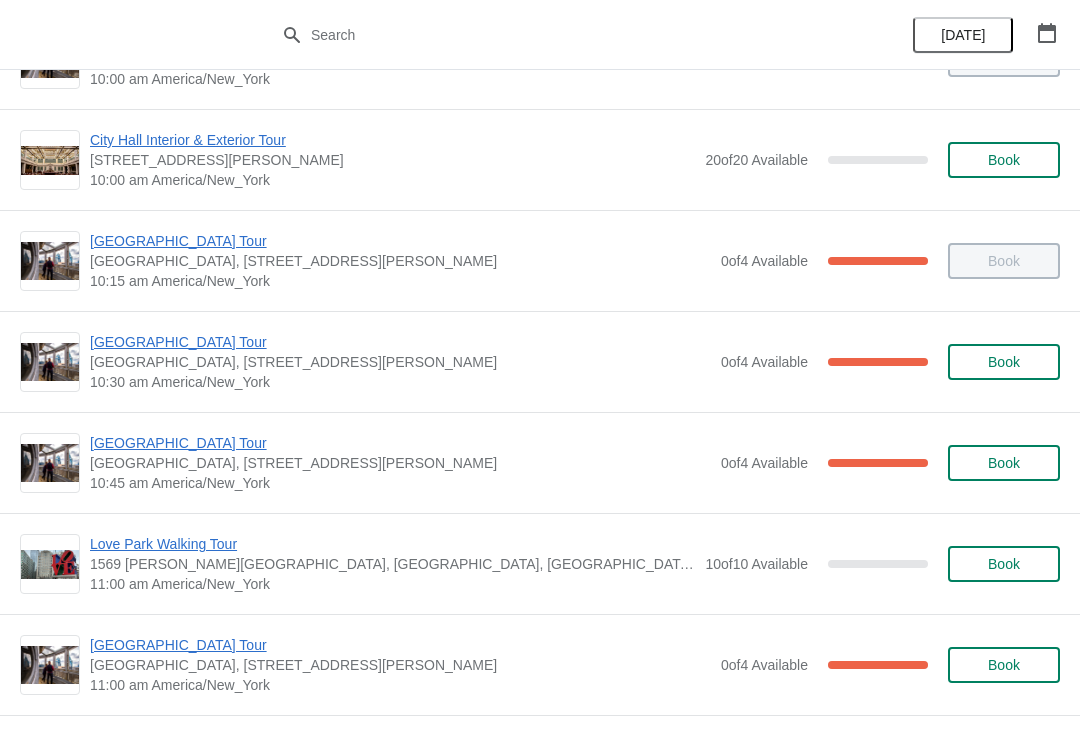 click on "[GEOGRAPHIC_DATA] Tour" at bounding box center [400, 443] 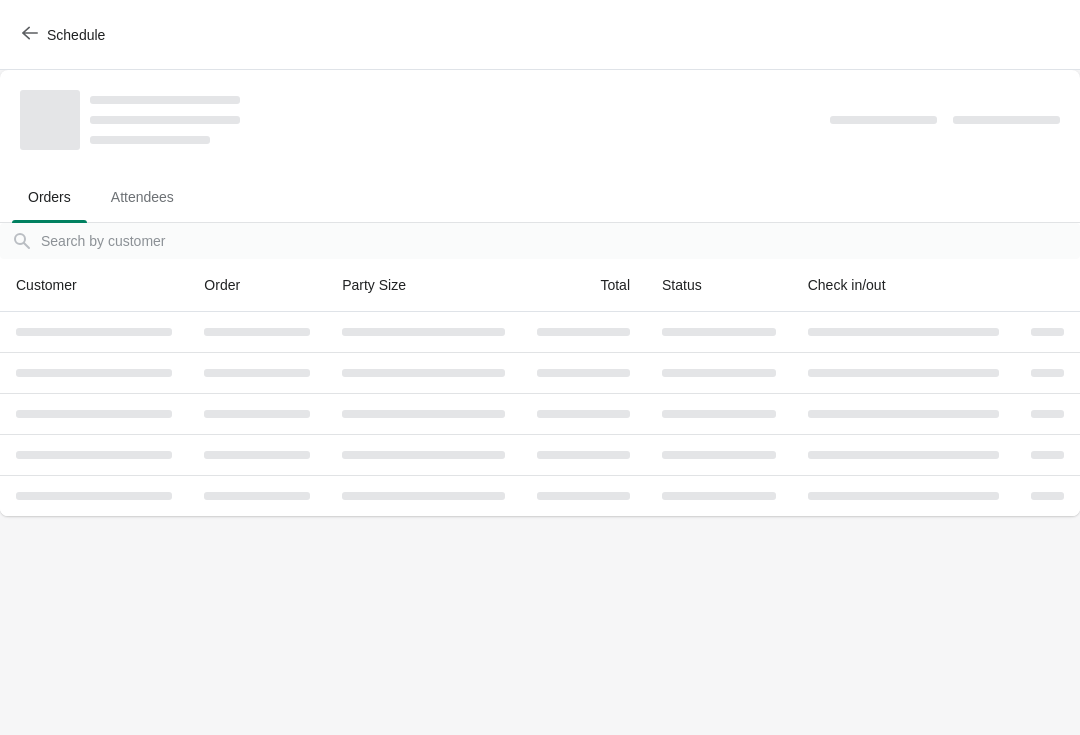 scroll, scrollTop: 0, scrollLeft: 0, axis: both 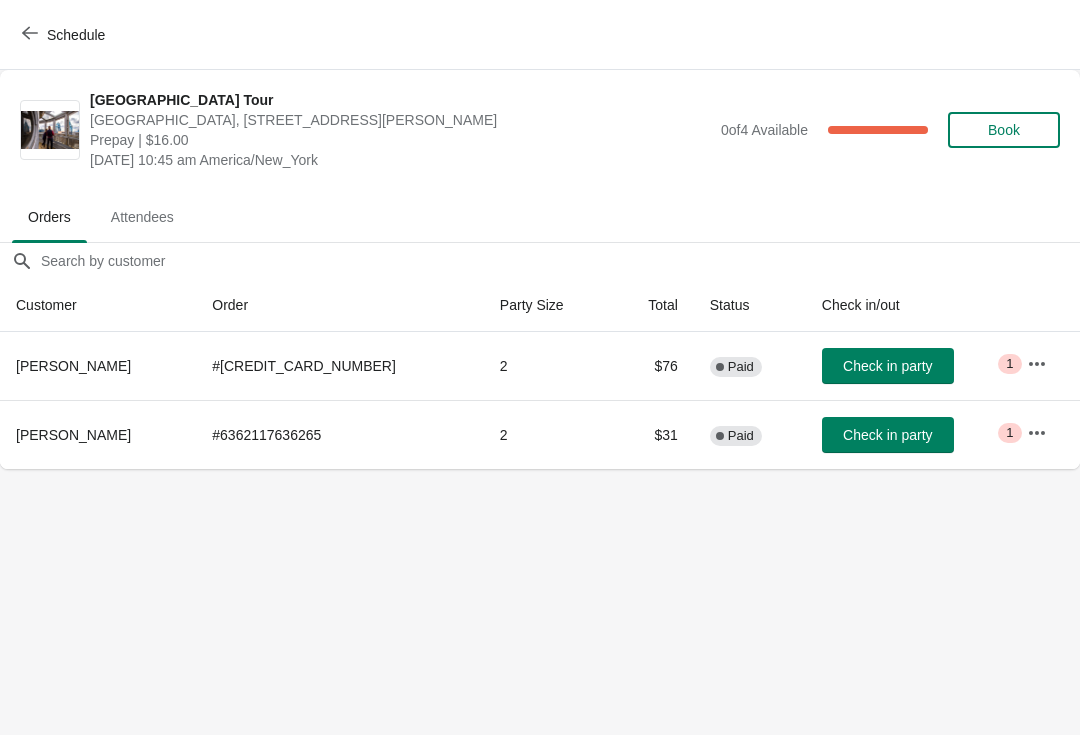 click on "Check in party" at bounding box center [887, 366] 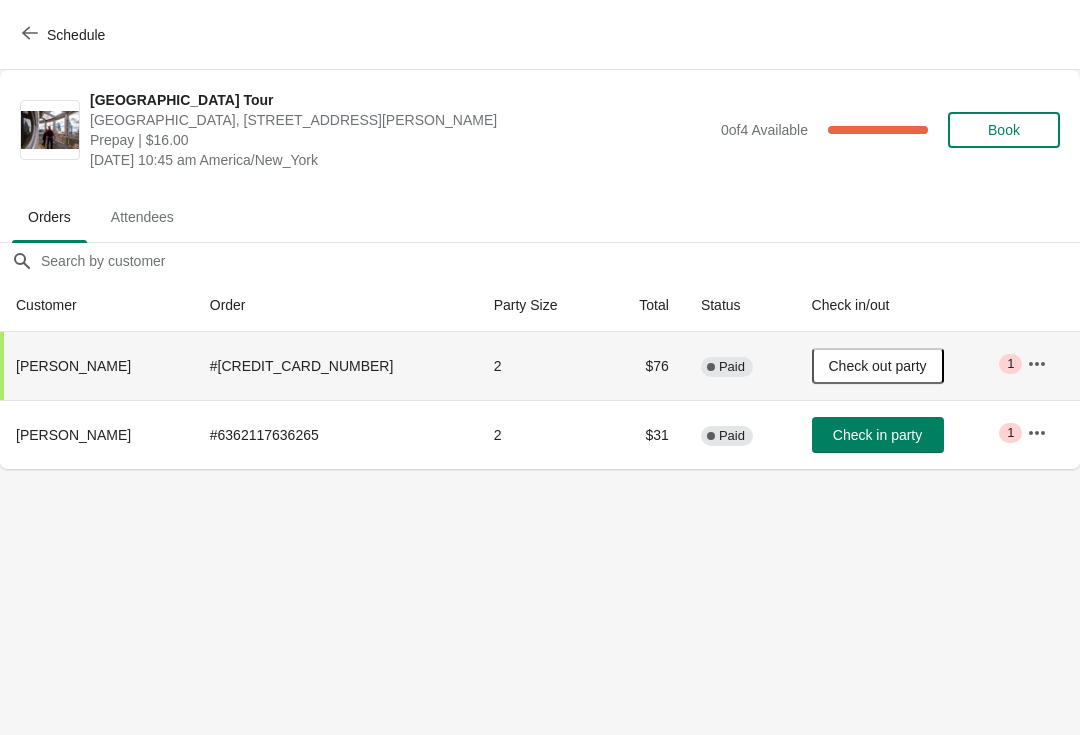 click on "Schedule" at bounding box center (76, 35) 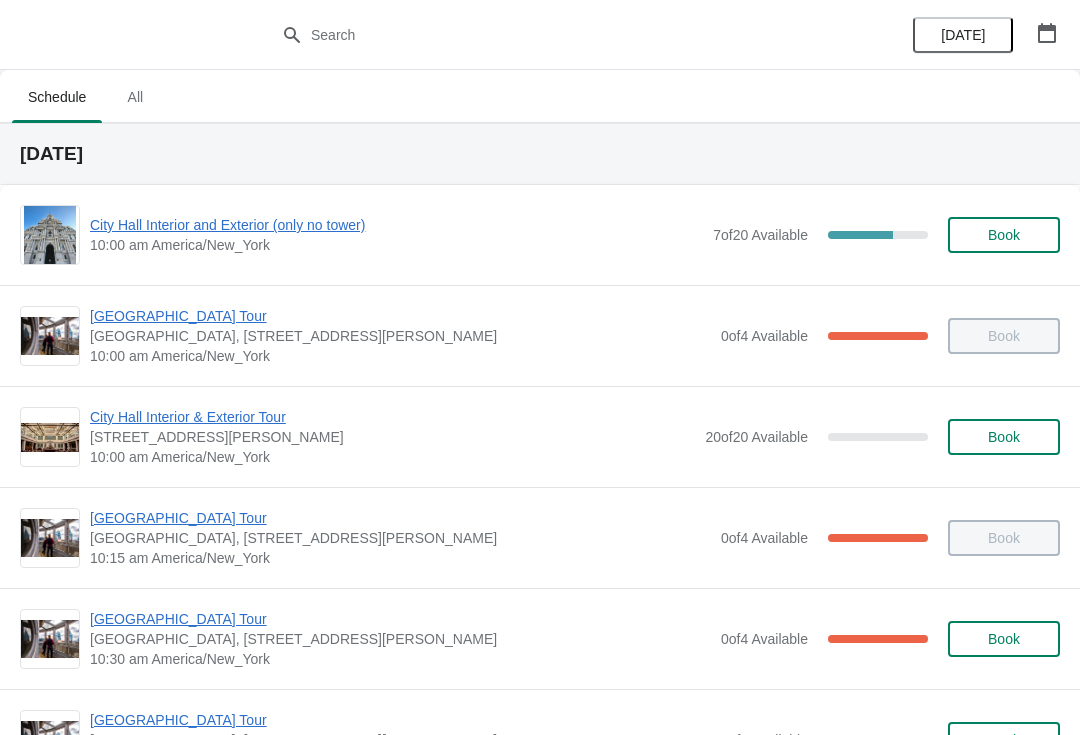 scroll, scrollTop: 337, scrollLeft: 0, axis: vertical 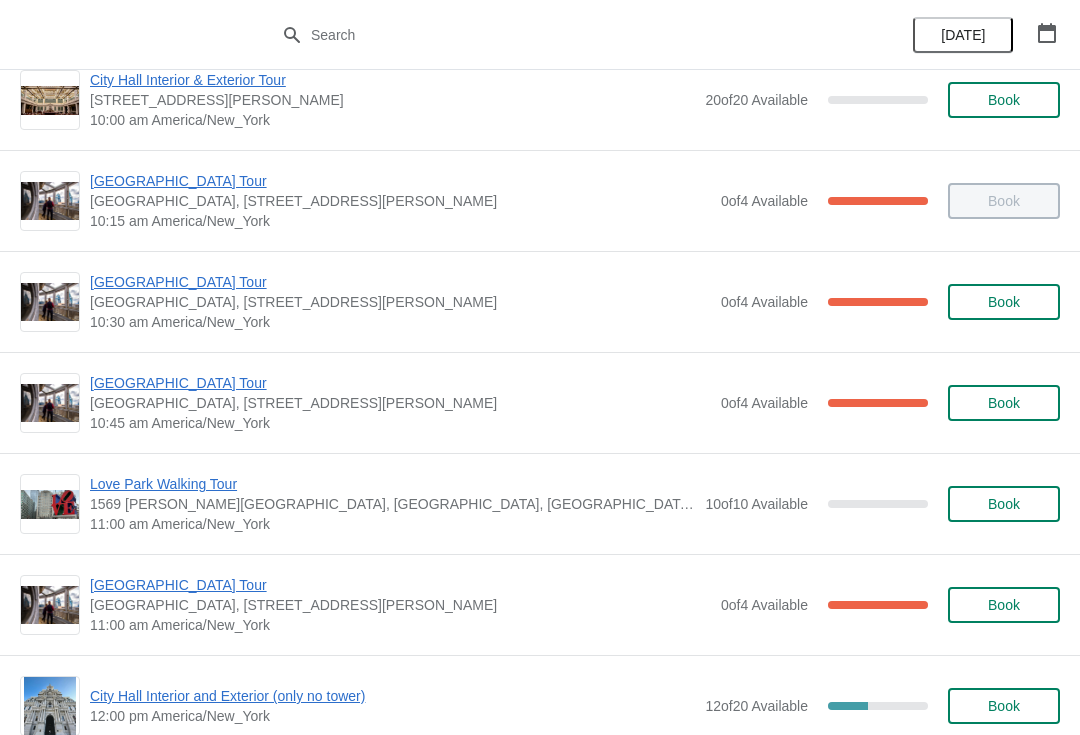 click on "[GEOGRAPHIC_DATA] Tour" at bounding box center (400, 383) 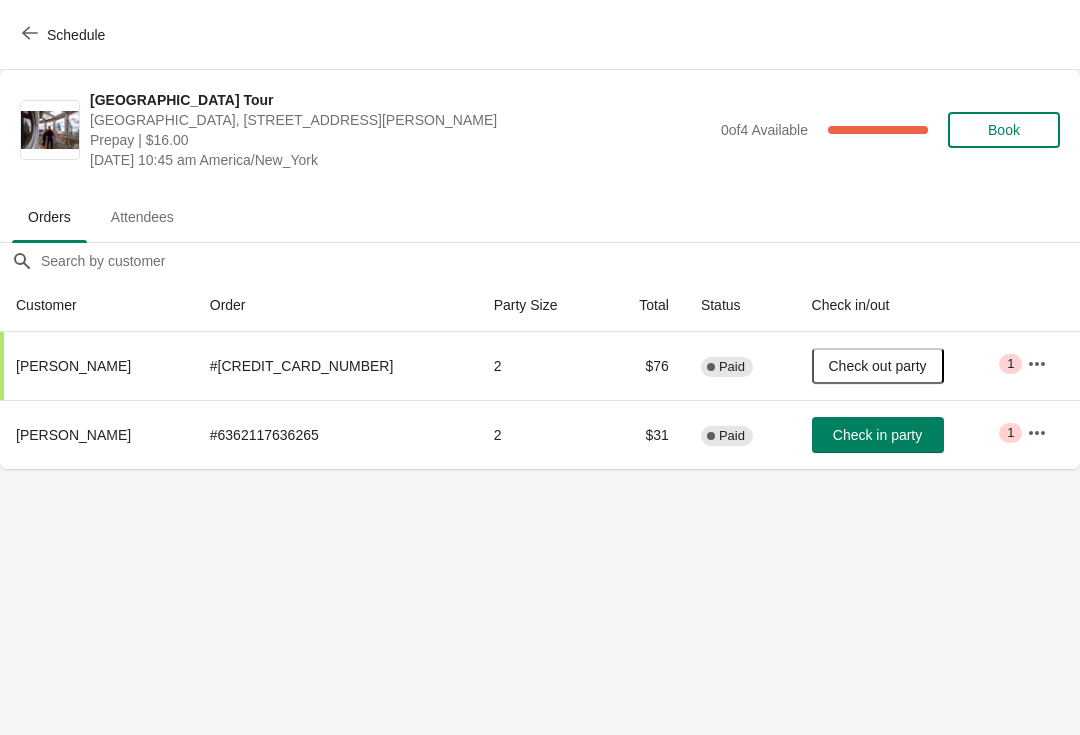 scroll, scrollTop: 0, scrollLeft: 0, axis: both 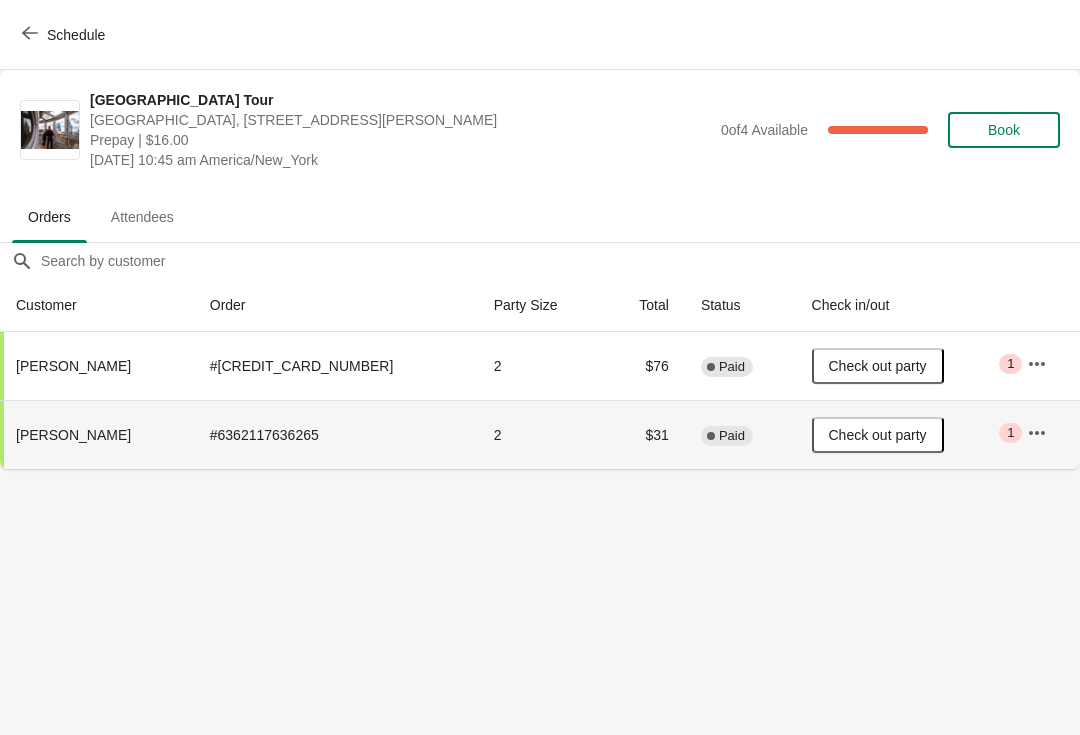 click on "Schedule" at bounding box center [65, 35] 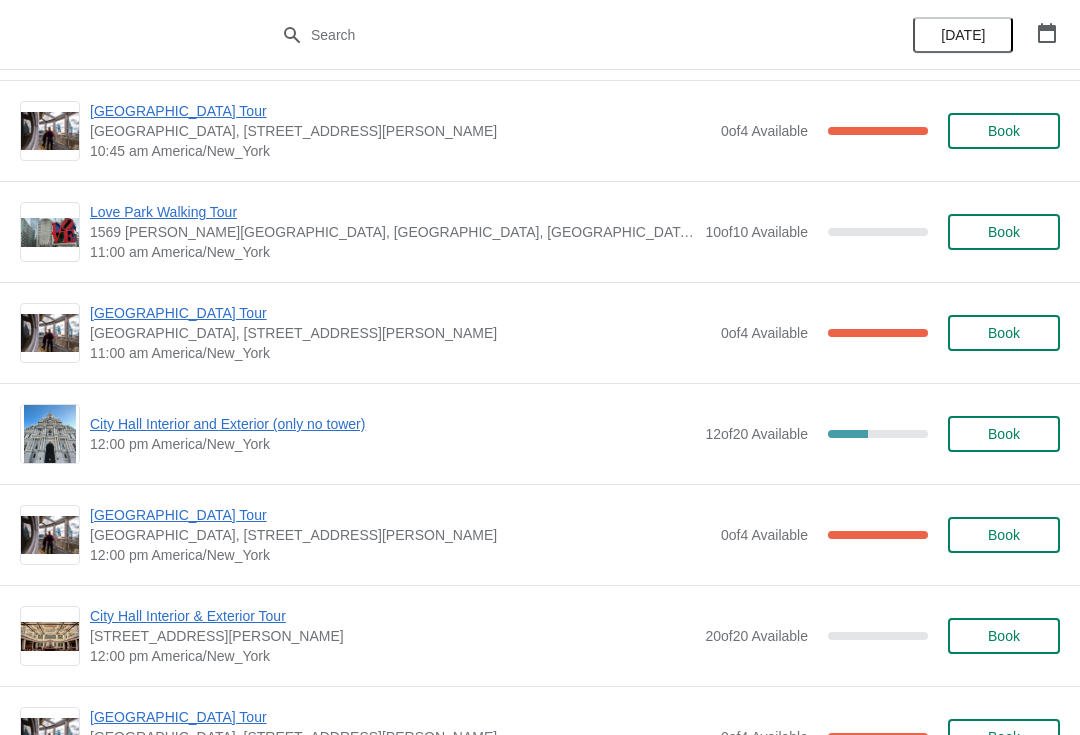 scroll, scrollTop: 680, scrollLeft: 0, axis: vertical 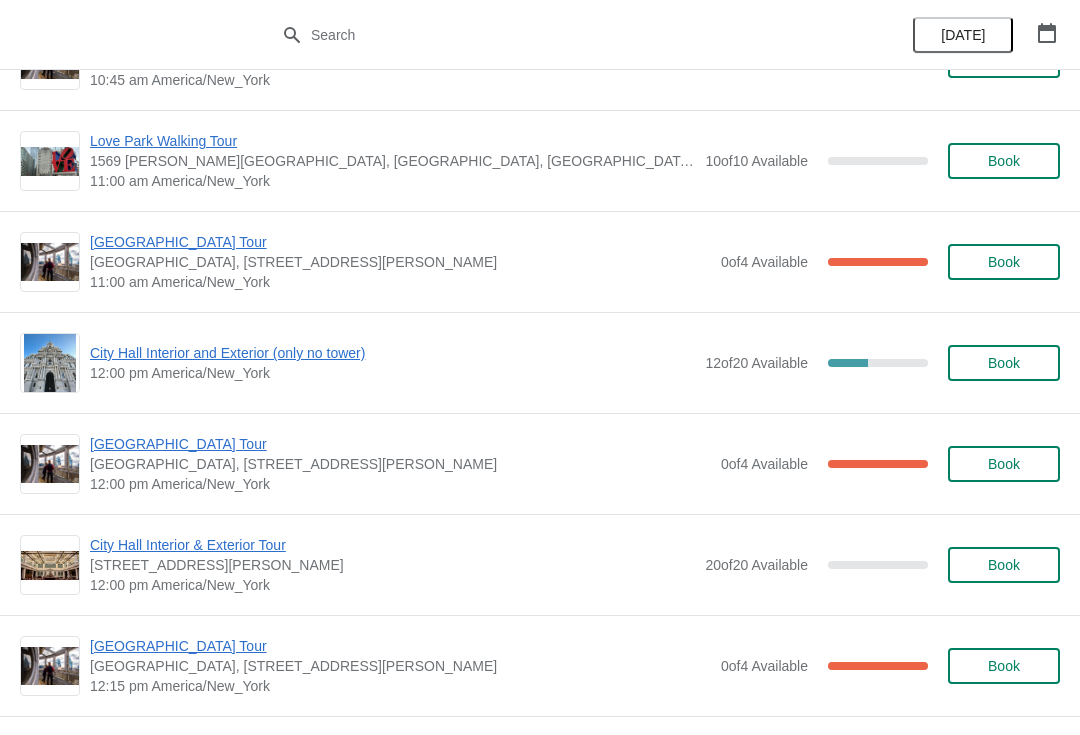 click on "[GEOGRAPHIC_DATA] Tour" at bounding box center [400, 444] 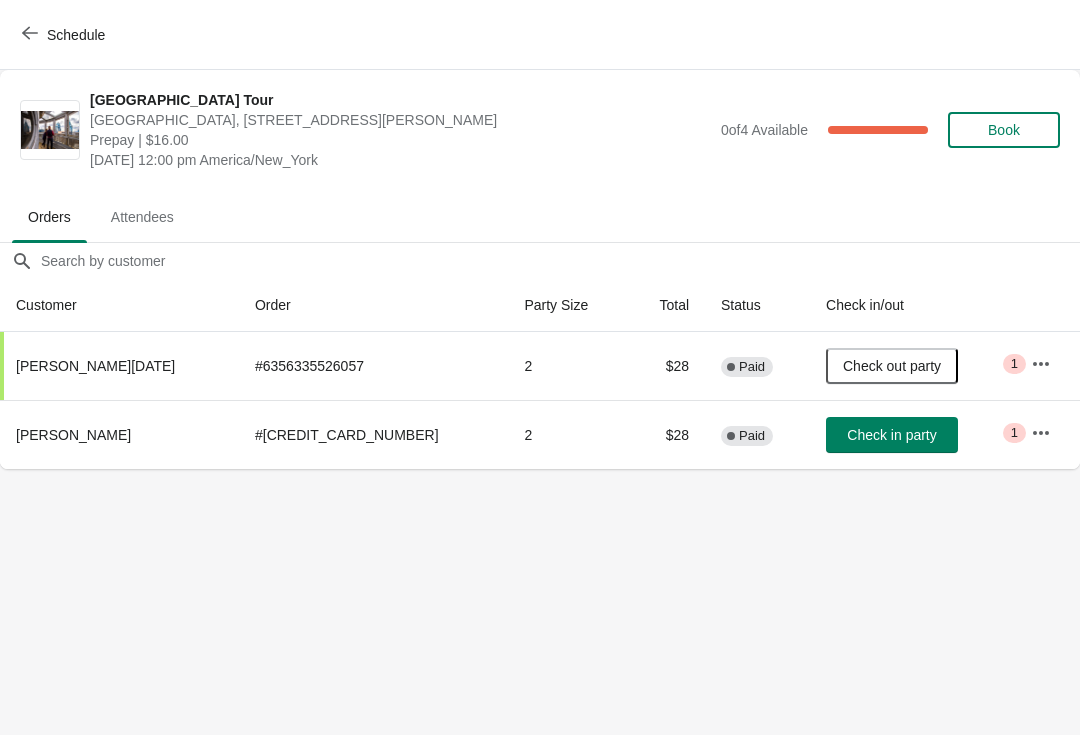 scroll, scrollTop: 0, scrollLeft: 0, axis: both 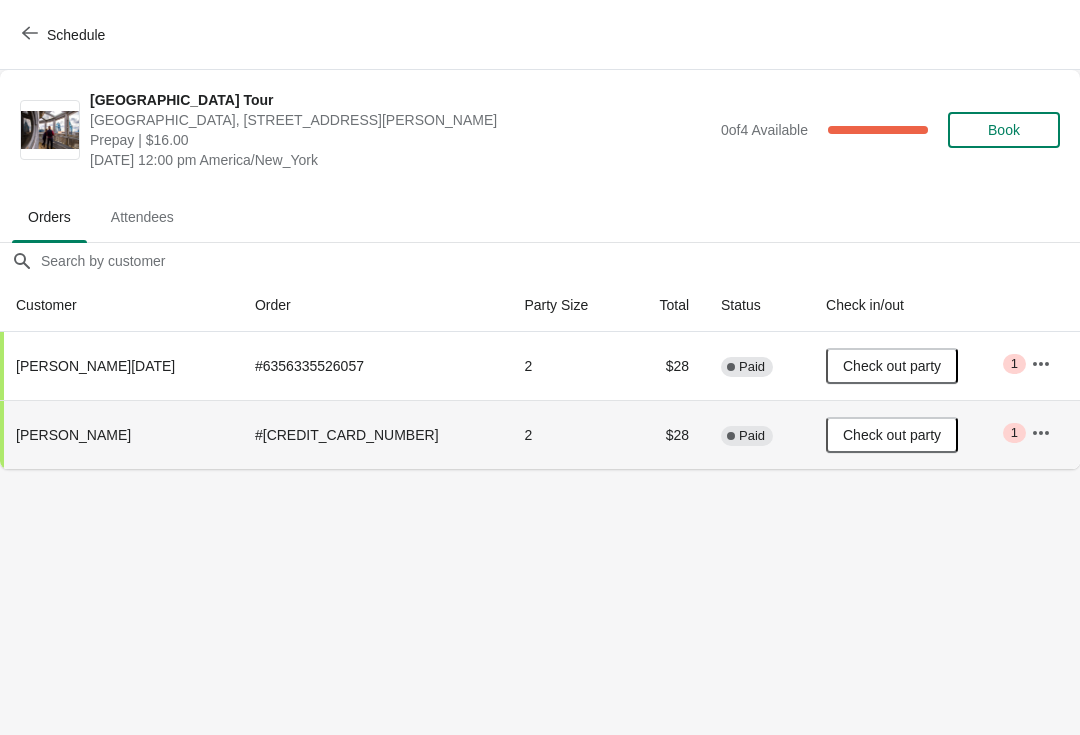 click on "Schedule" at bounding box center (76, 35) 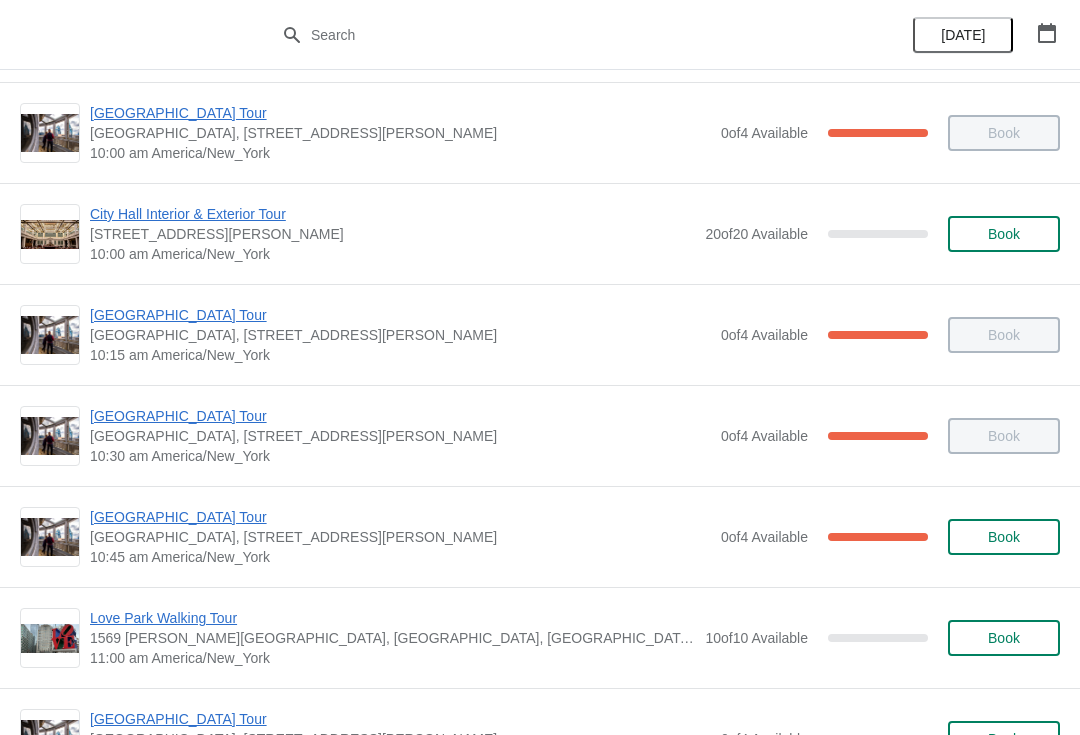 scroll, scrollTop: 422, scrollLeft: 0, axis: vertical 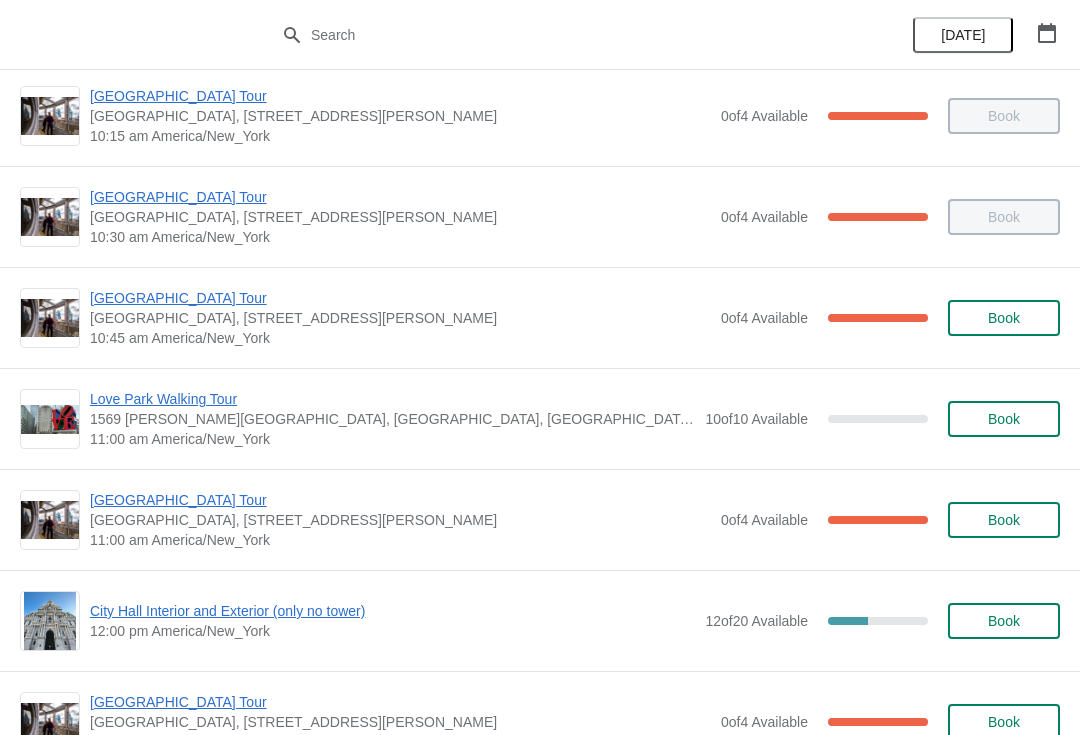 click on "[GEOGRAPHIC_DATA] Tour" at bounding box center [400, 500] 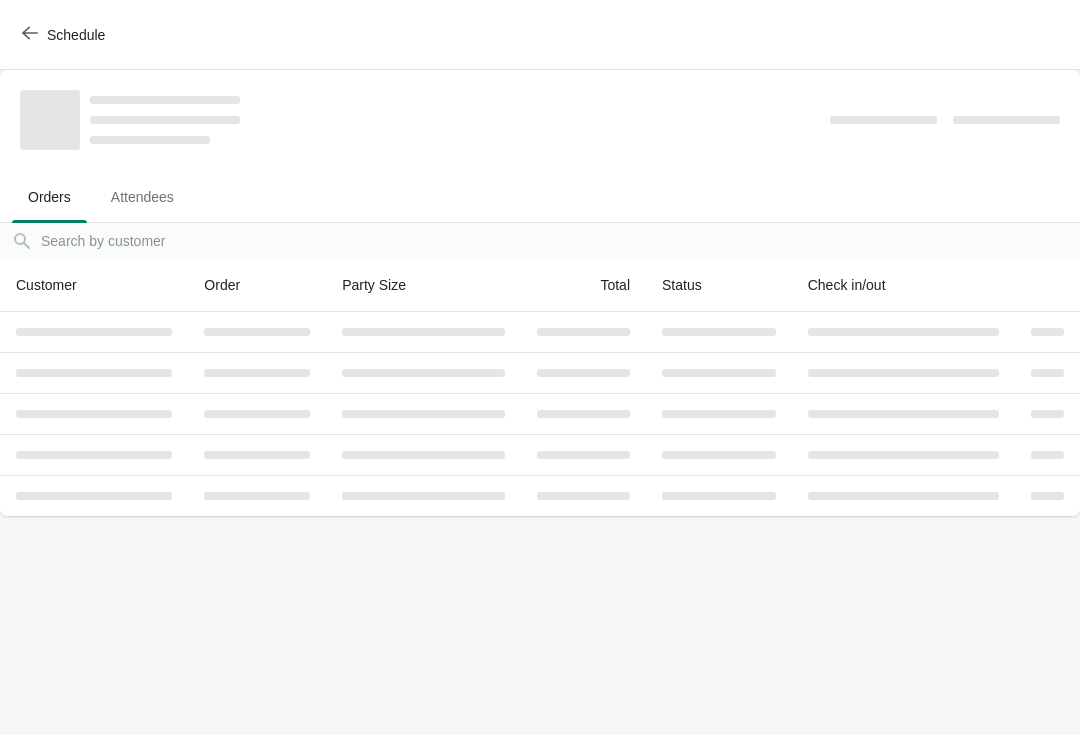 scroll, scrollTop: 0, scrollLeft: 0, axis: both 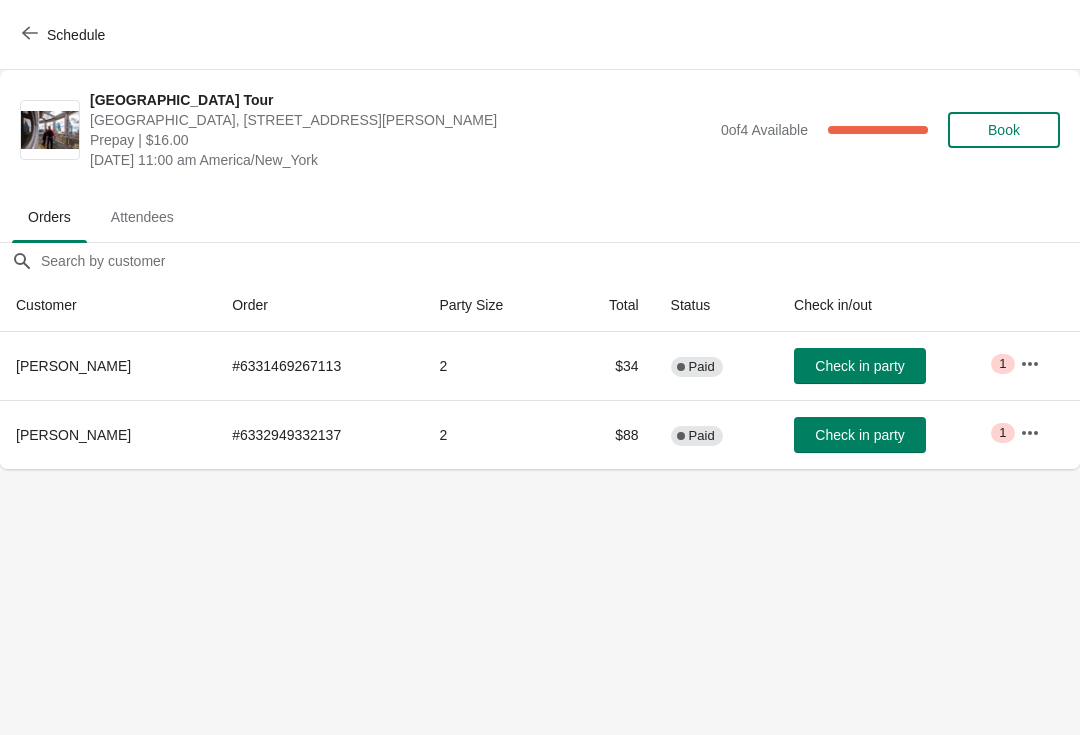 click on "Check in party" at bounding box center (859, 366) 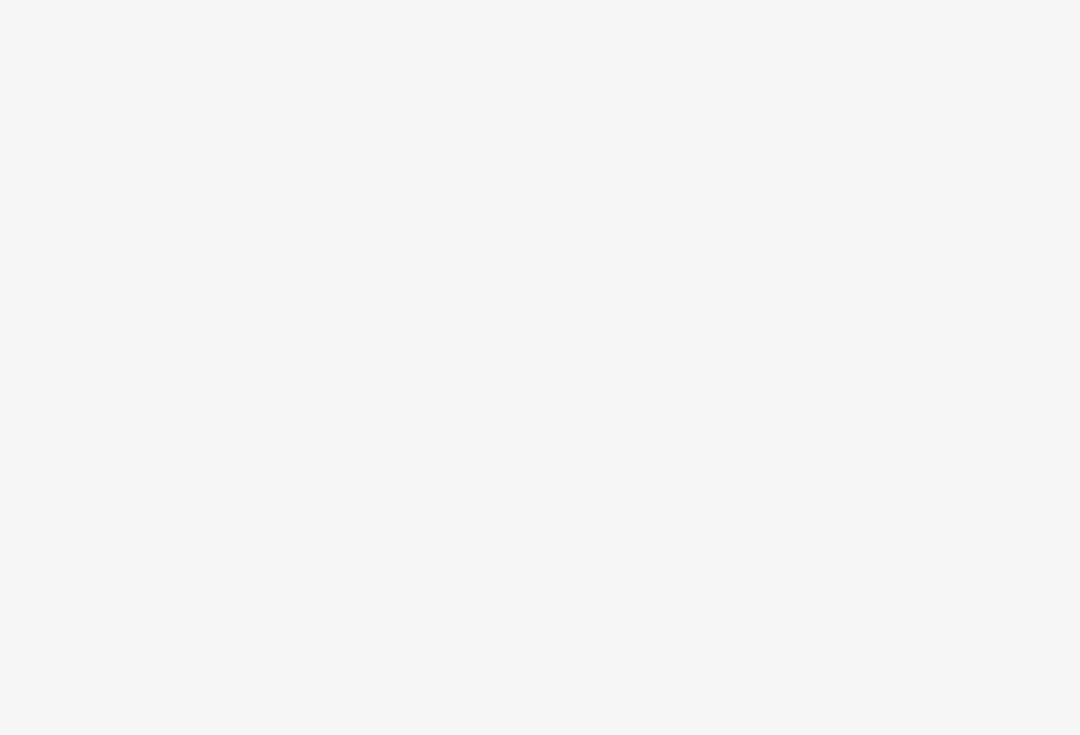scroll, scrollTop: 0, scrollLeft: 0, axis: both 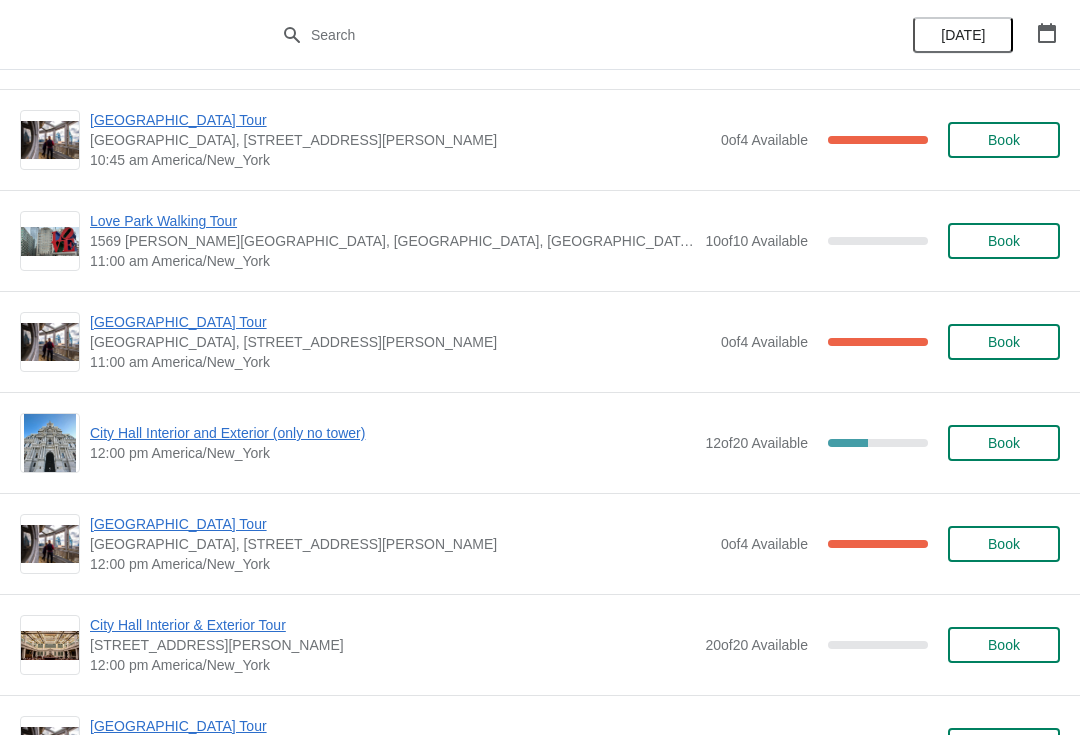 click on "[GEOGRAPHIC_DATA] [GEOGRAPHIC_DATA], [STREET_ADDRESS][PERSON_NAME] 11:00 am America/New_York 0  of  4   Available 100 % Book" at bounding box center [540, 341] 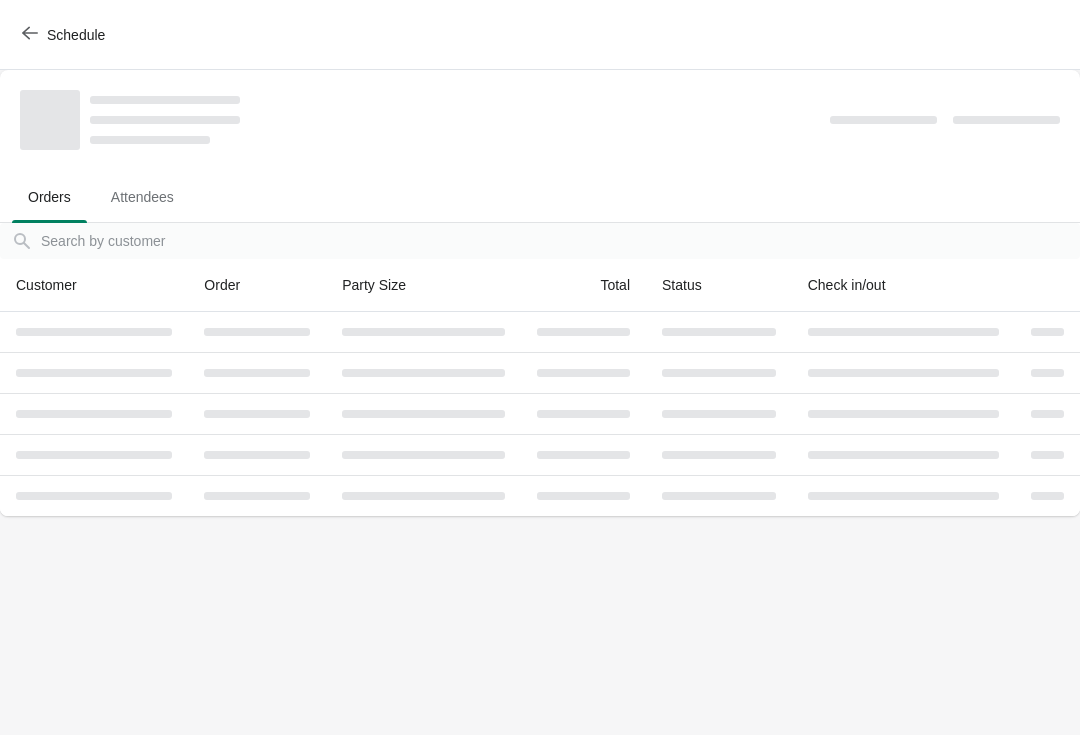 scroll, scrollTop: 0, scrollLeft: 0, axis: both 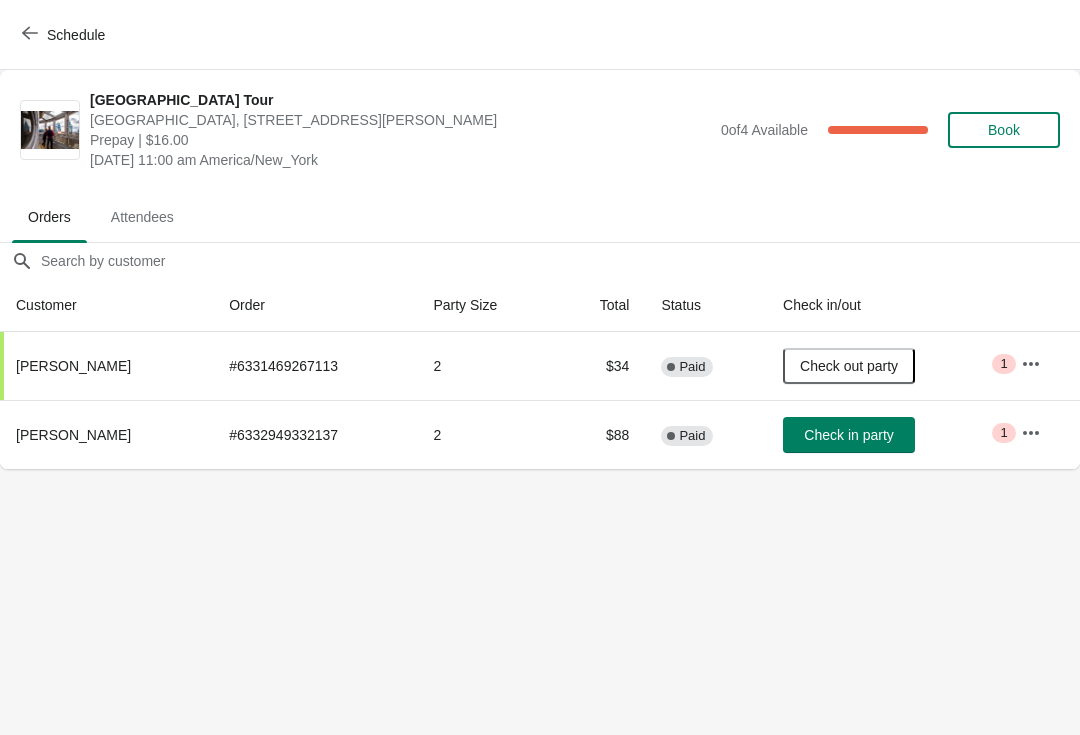 click 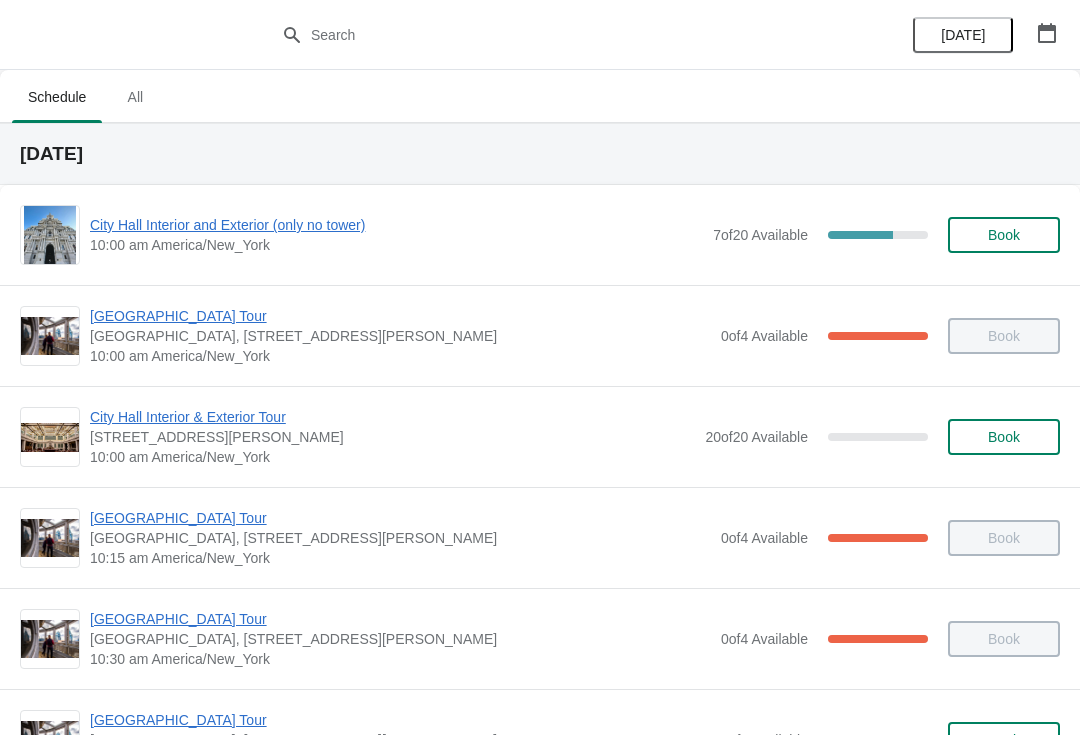 click on "City Hall Interior and Exterior (only no tower)" at bounding box center (396, 225) 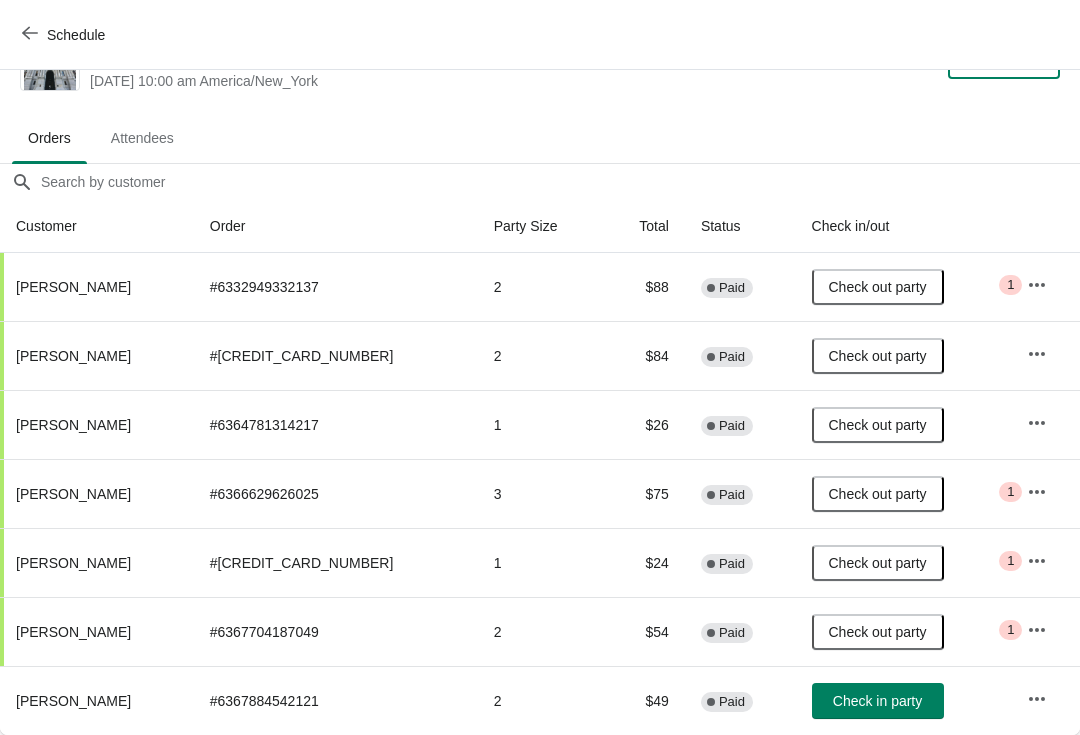 scroll, scrollTop: 59, scrollLeft: 0, axis: vertical 